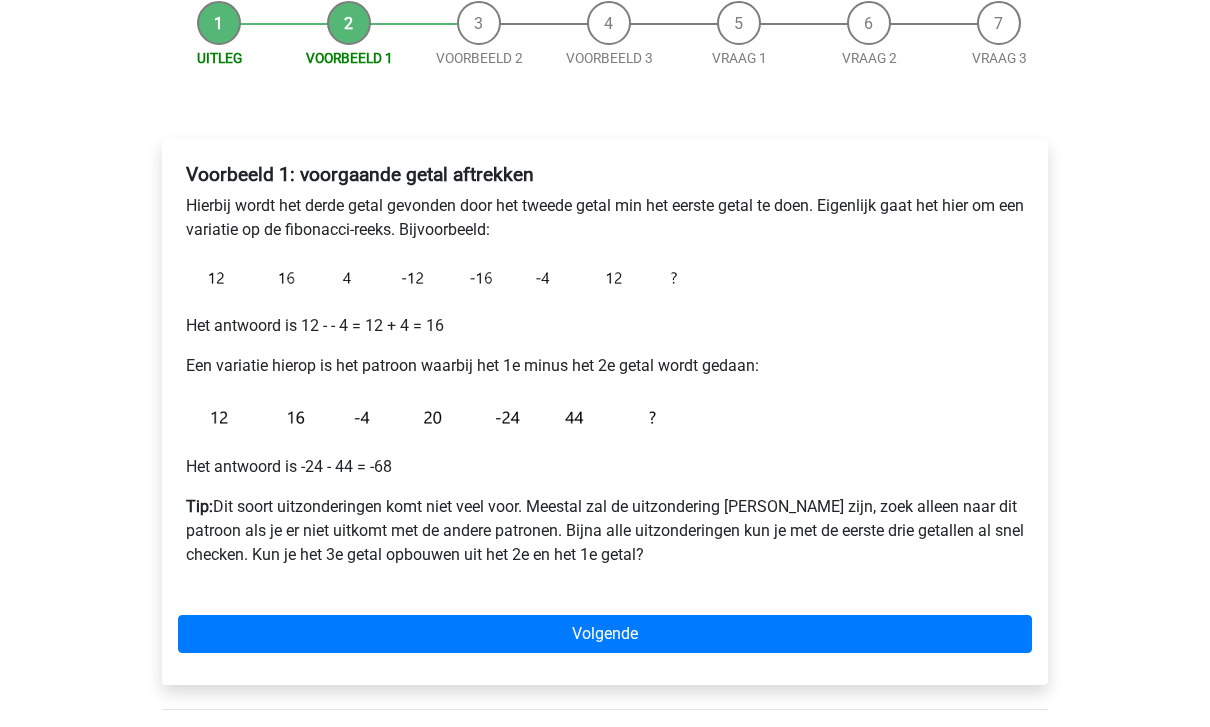 scroll, scrollTop: 205, scrollLeft: 0, axis: vertical 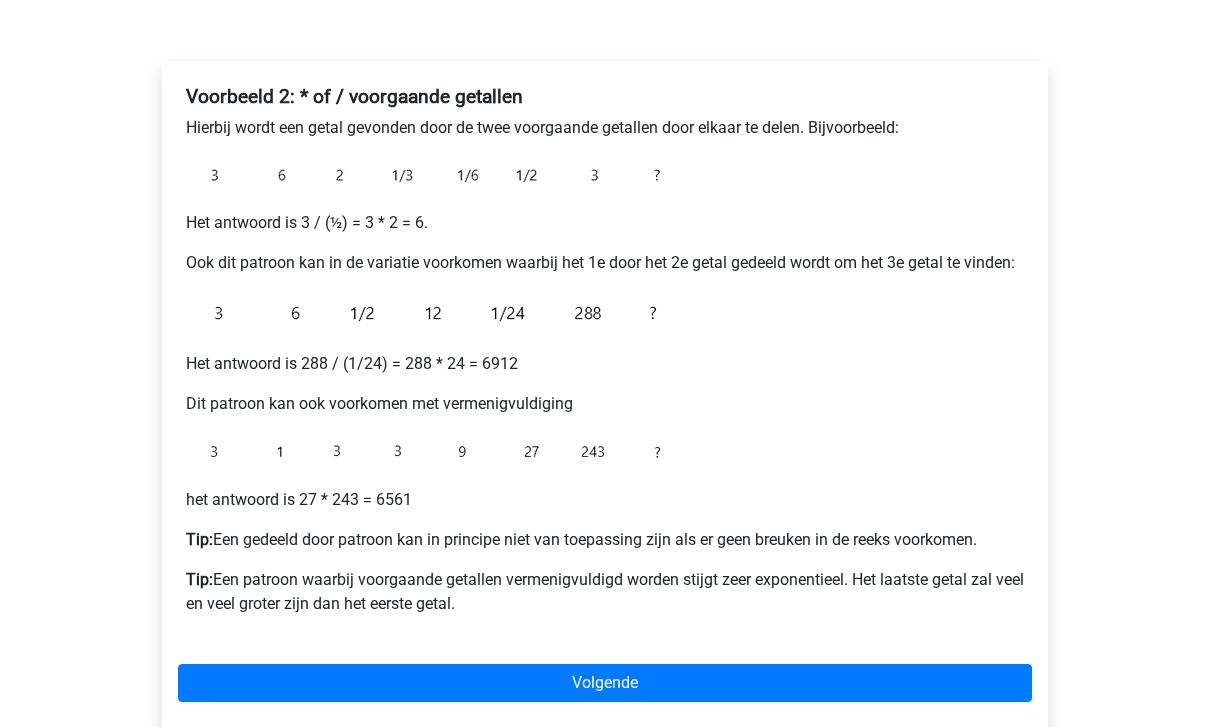 click on "Volgende" at bounding box center [605, 683] 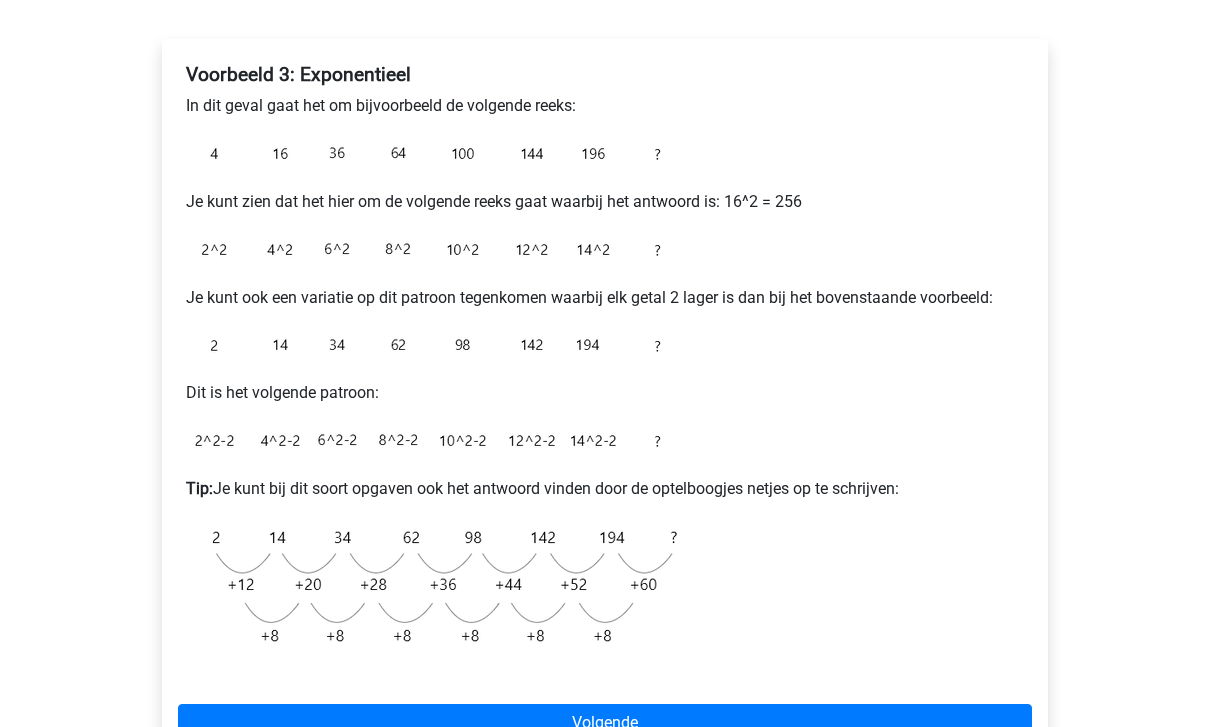 scroll, scrollTop: 306, scrollLeft: 0, axis: vertical 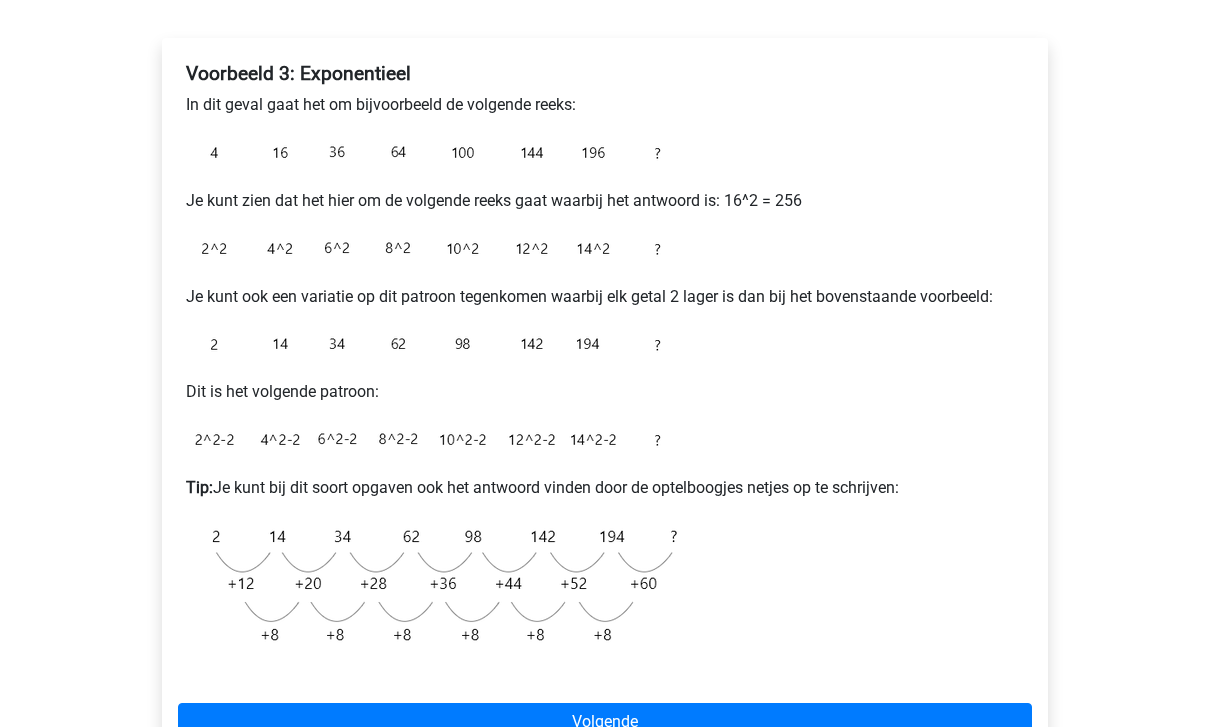 click on "Volgende" at bounding box center (605, 722) 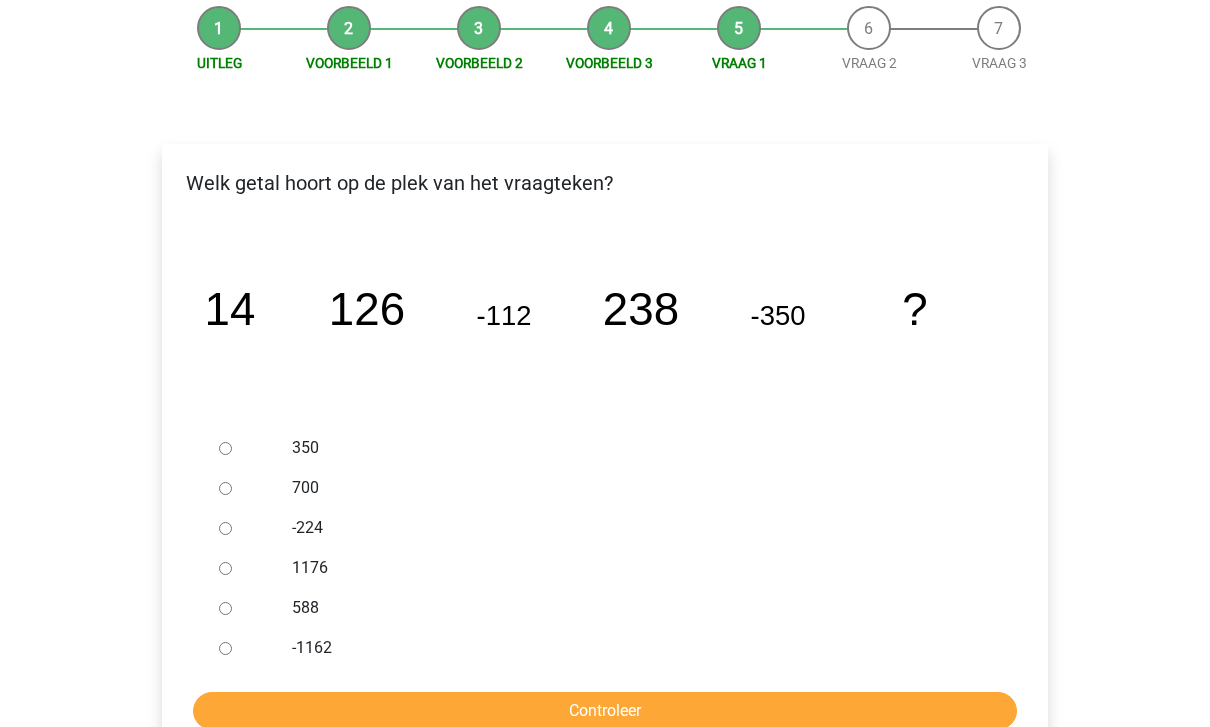 scroll, scrollTop: 204, scrollLeft: 0, axis: vertical 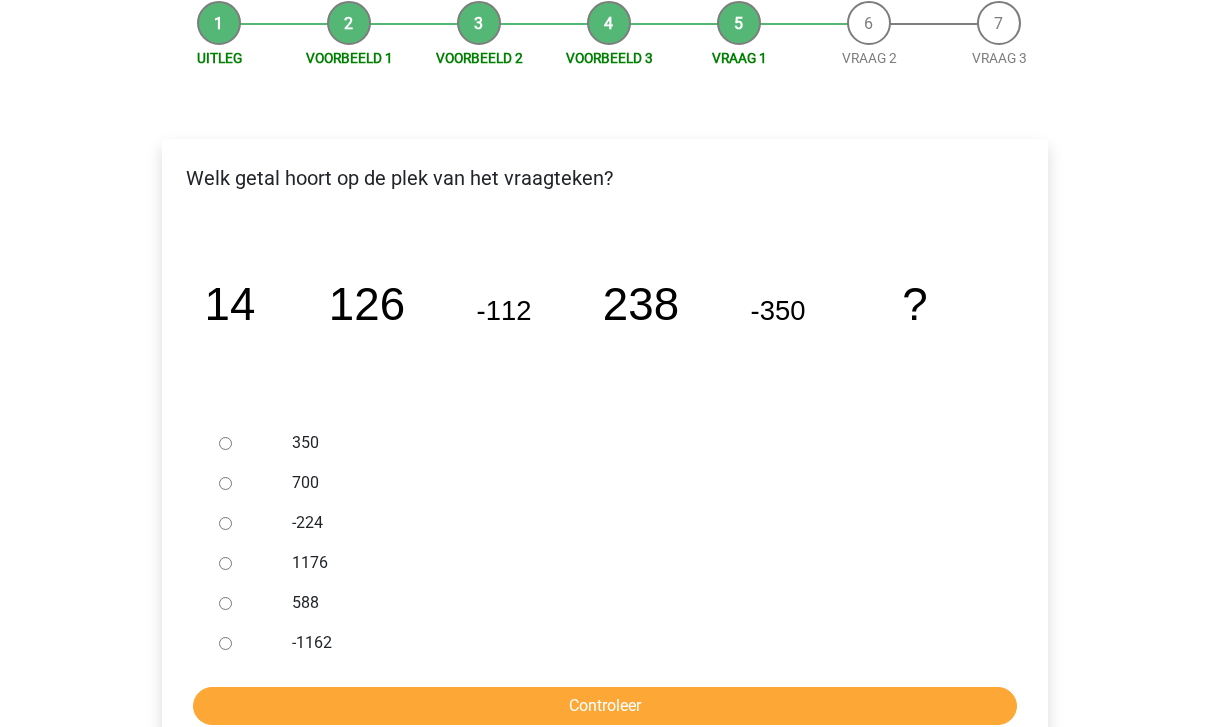 click on "588" at bounding box center [225, 604] 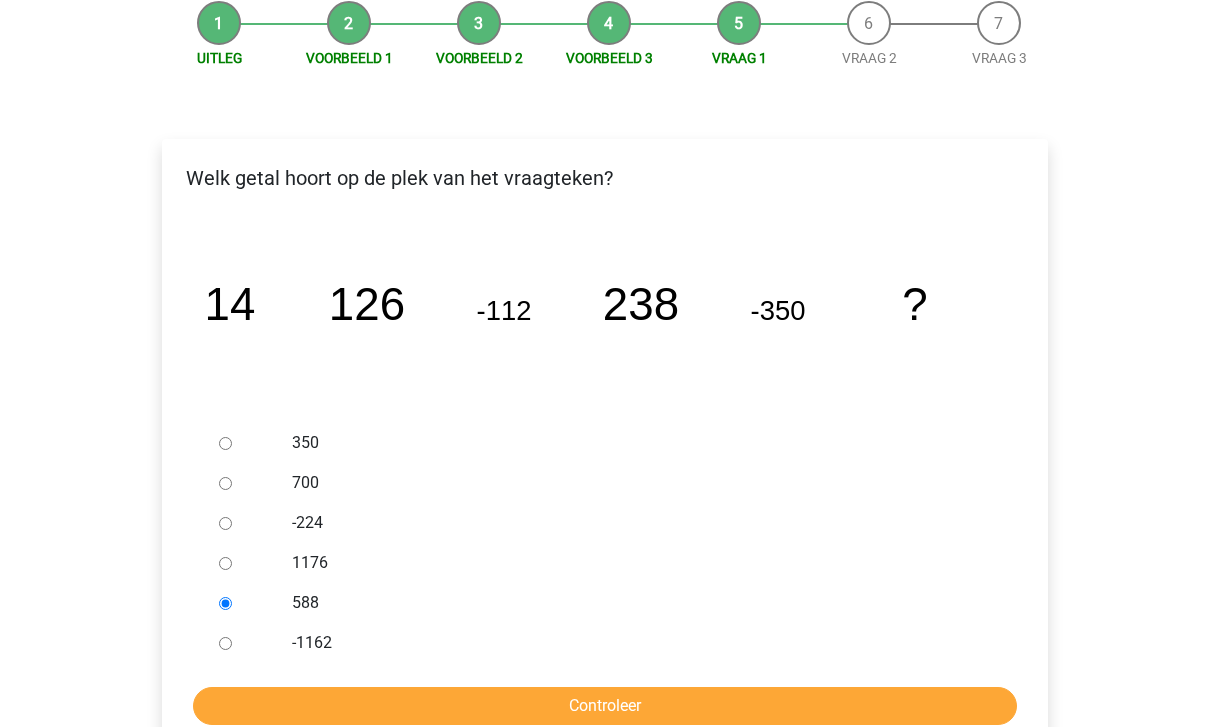 click on "Controleer" at bounding box center [605, 707] 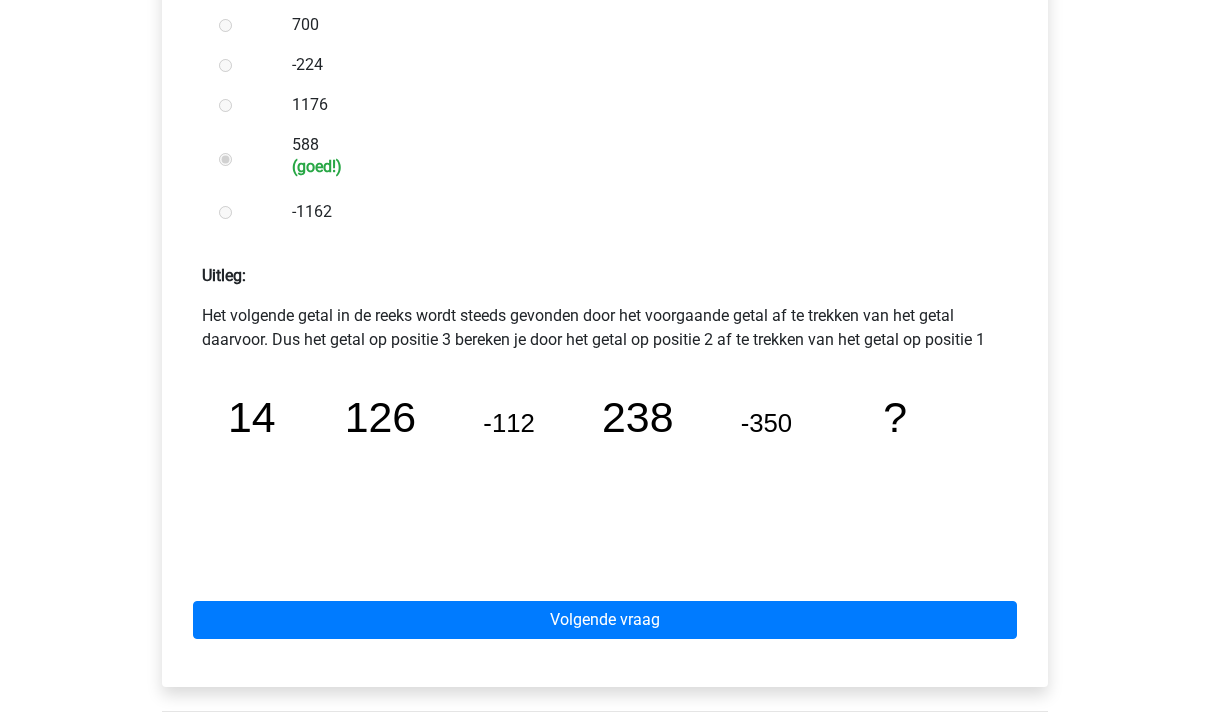 scroll, scrollTop: 662, scrollLeft: 0, axis: vertical 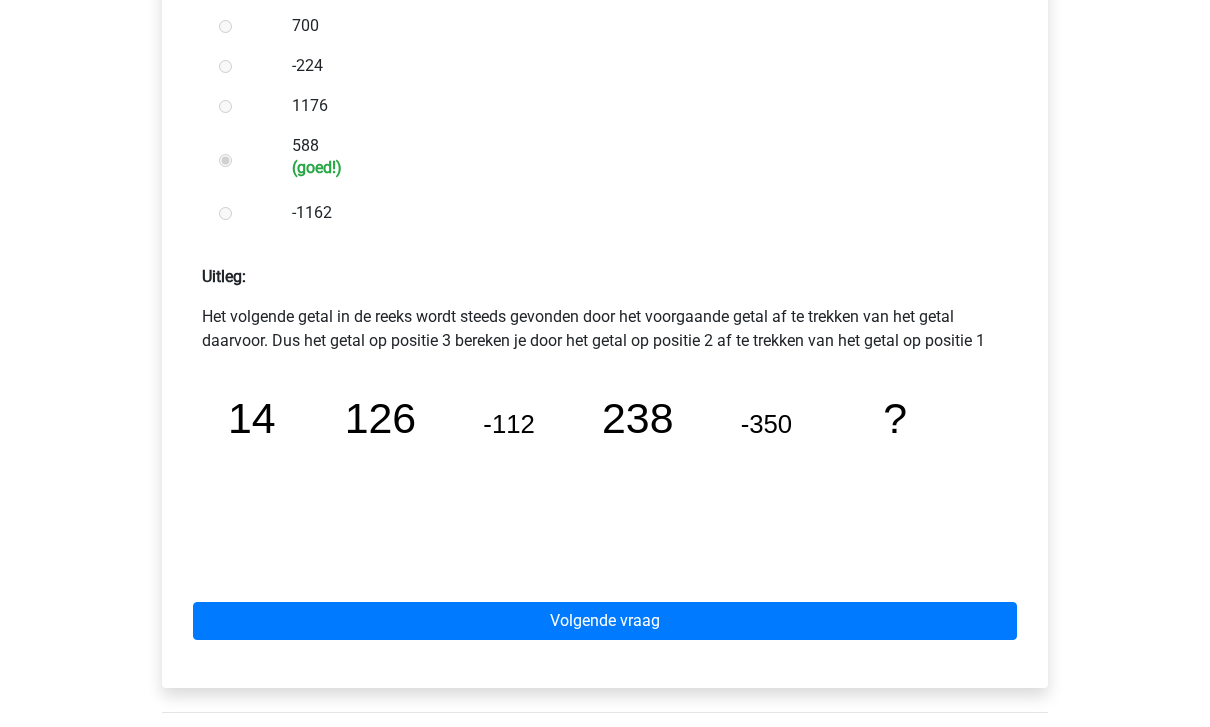 click on "Volgende vraag" at bounding box center (605, 621) 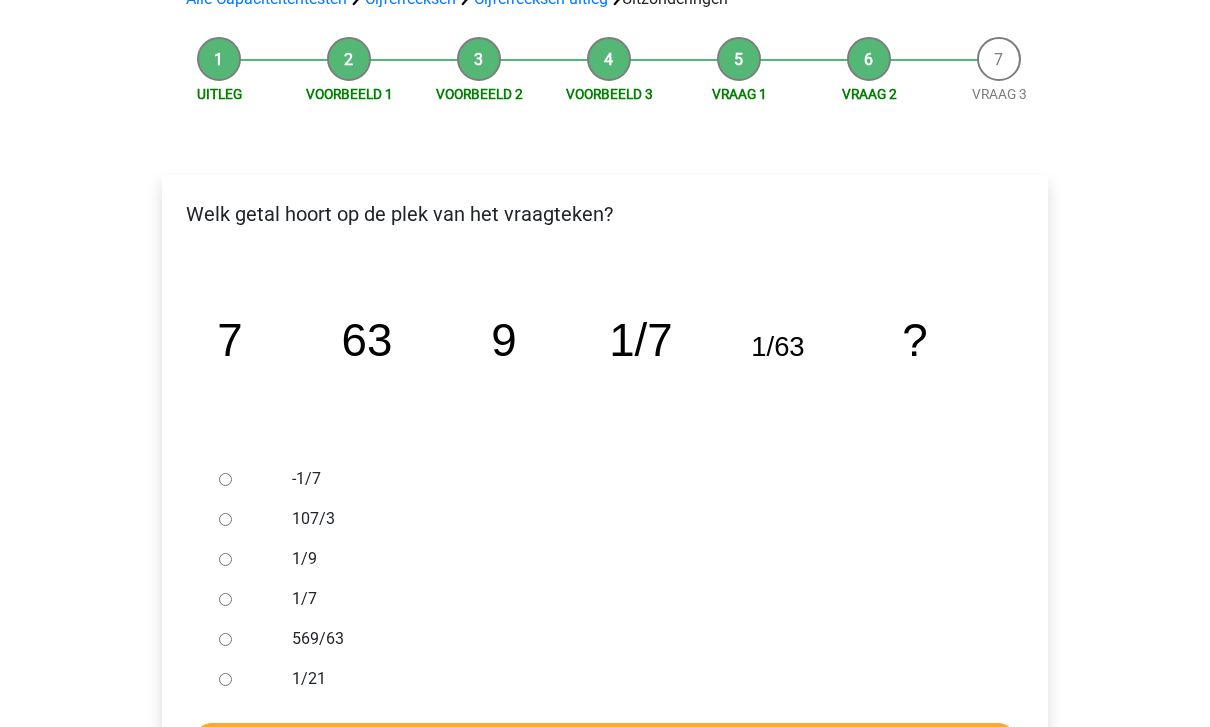 scroll, scrollTop: 169, scrollLeft: 0, axis: vertical 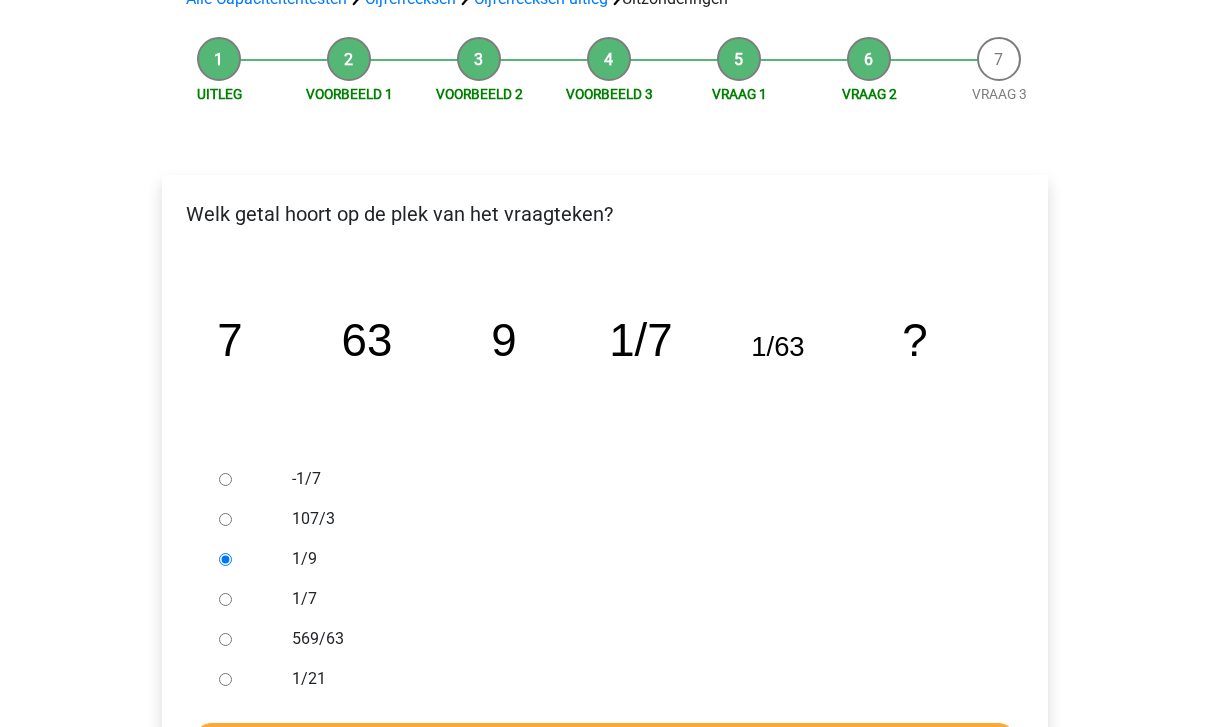 click on "Controleer" at bounding box center (605, 742) 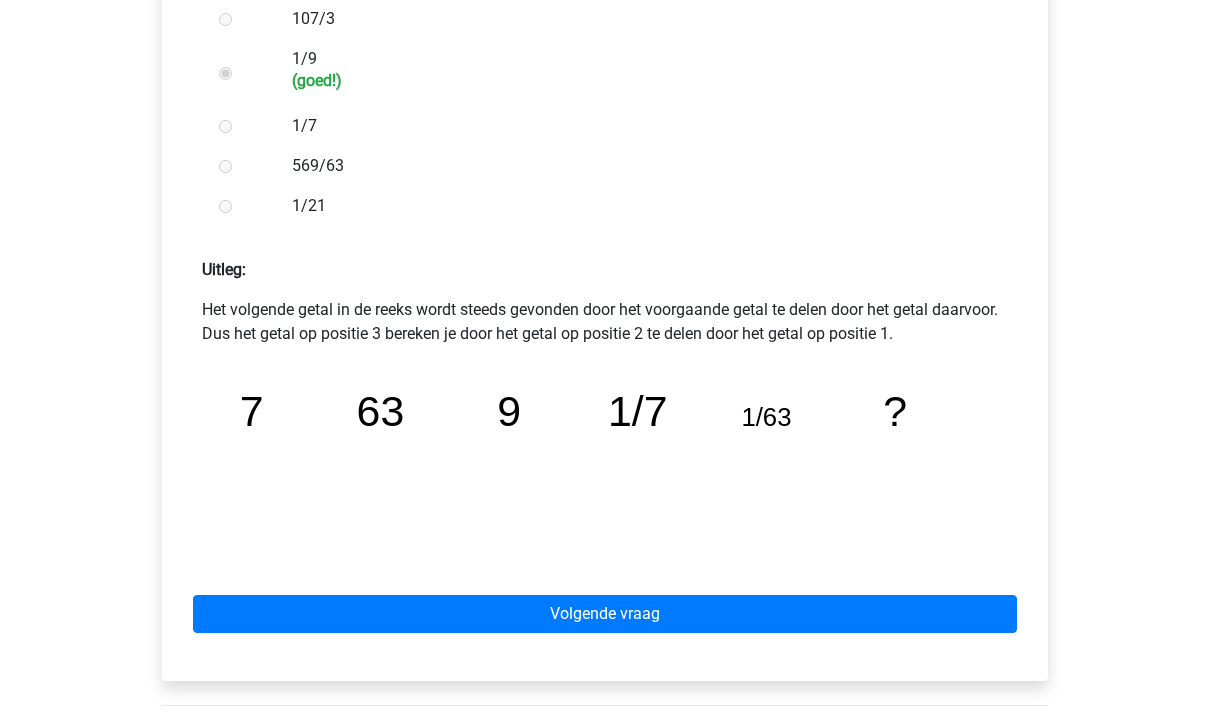 scroll, scrollTop: 673, scrollLeft: 0, axis: vertical 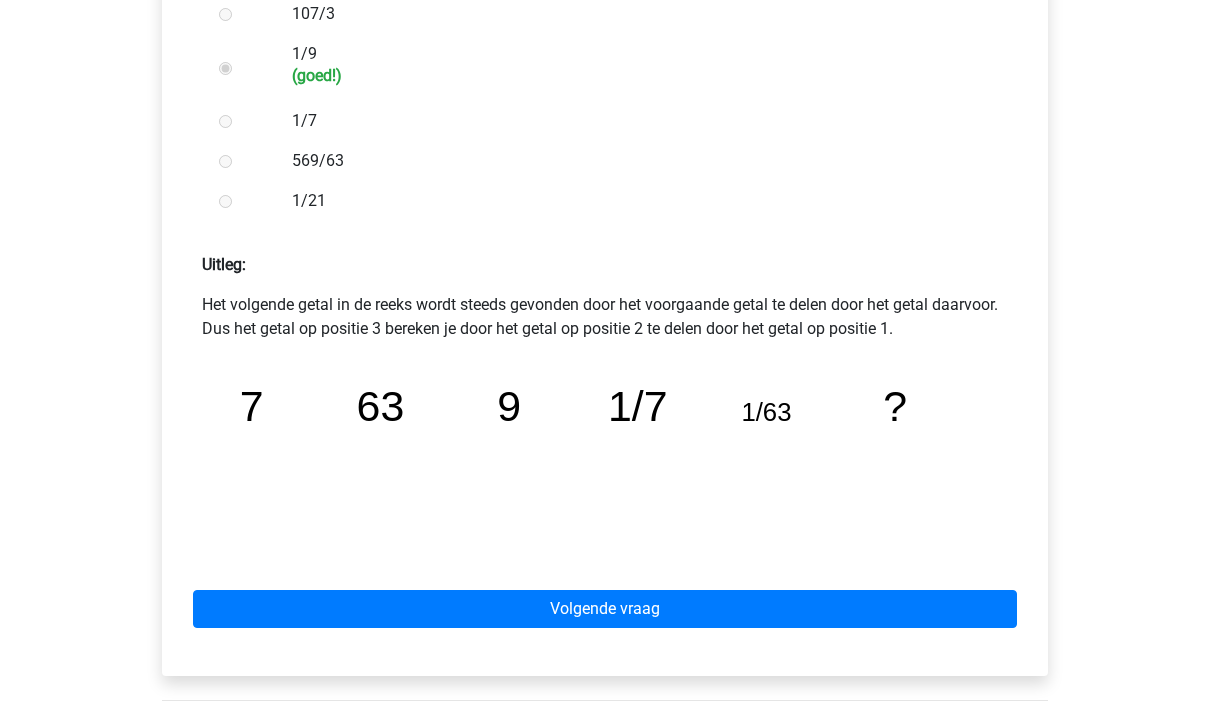 click on "Volgende vraag" at bounding box center (605, 610) 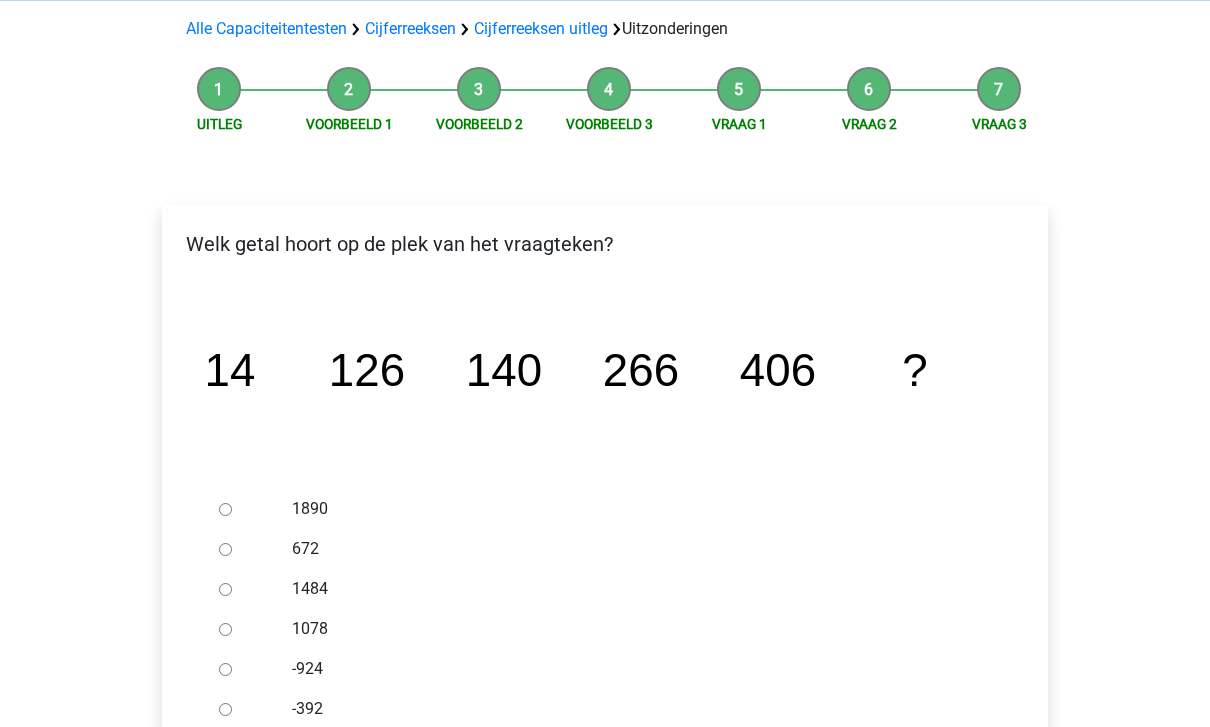 scroll, scrollTop: 156, scrollLeft: 0, axis: vertical 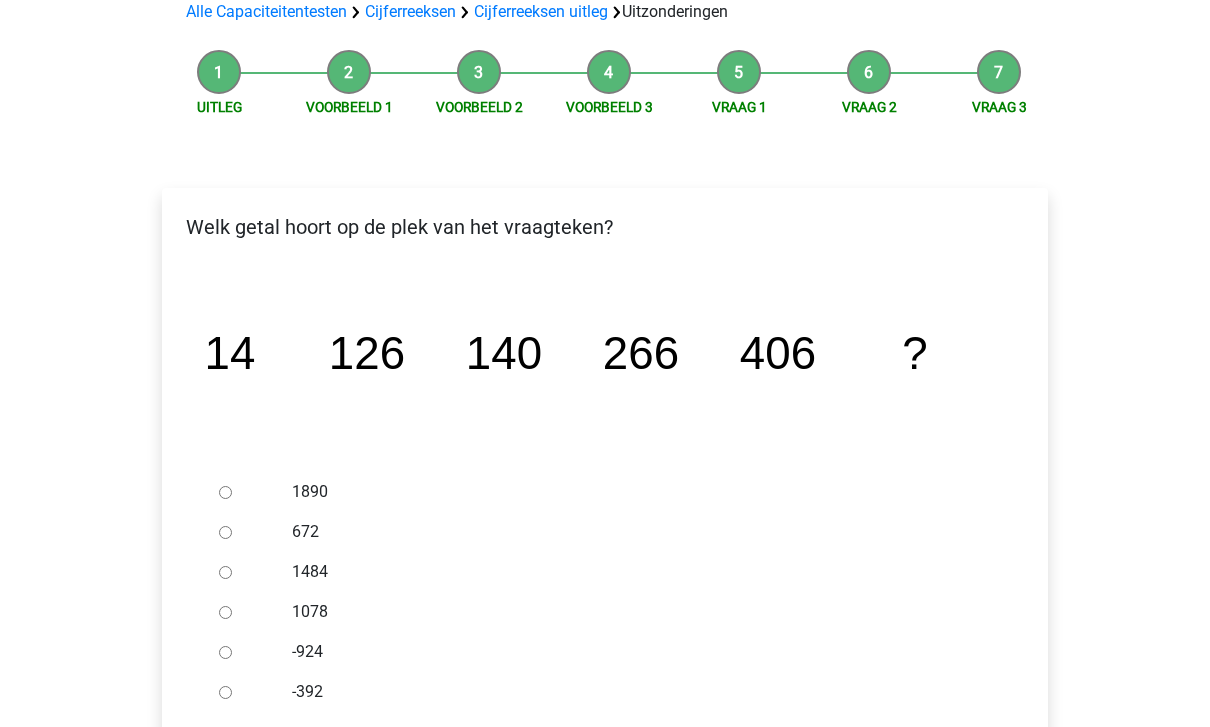 click on "672" at bounding box center [225, 532] 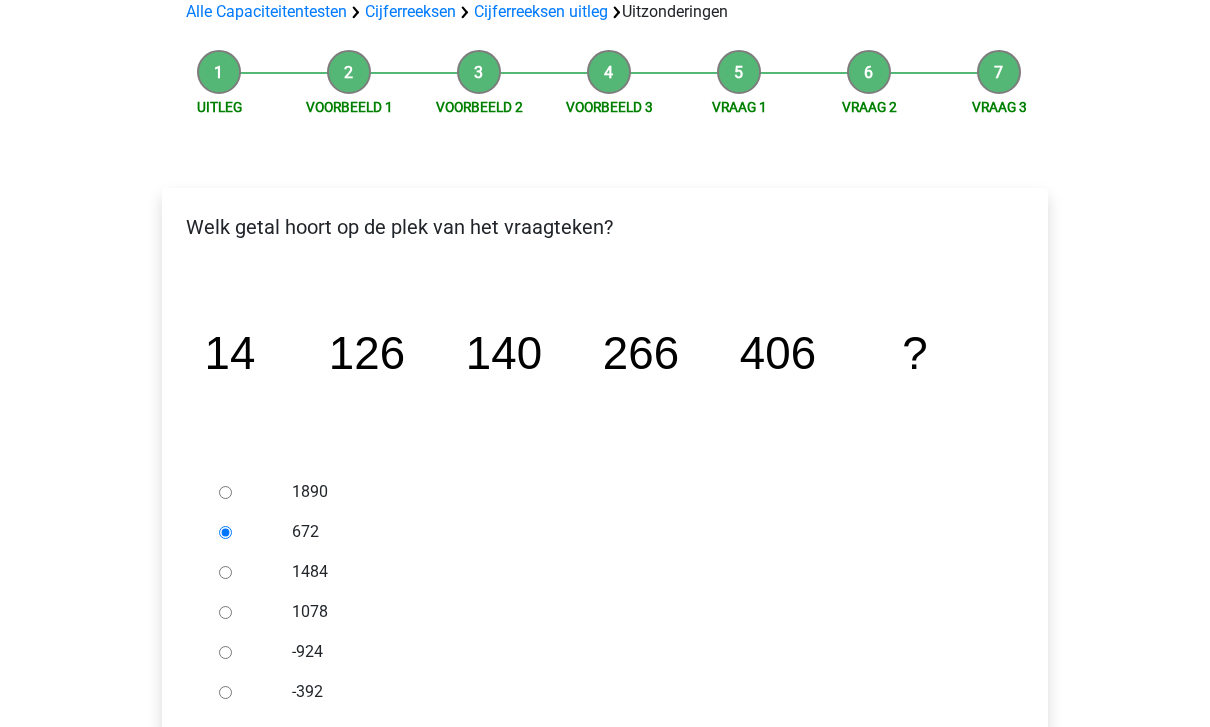 click on "Controleer" at bounding box center (605, 755) 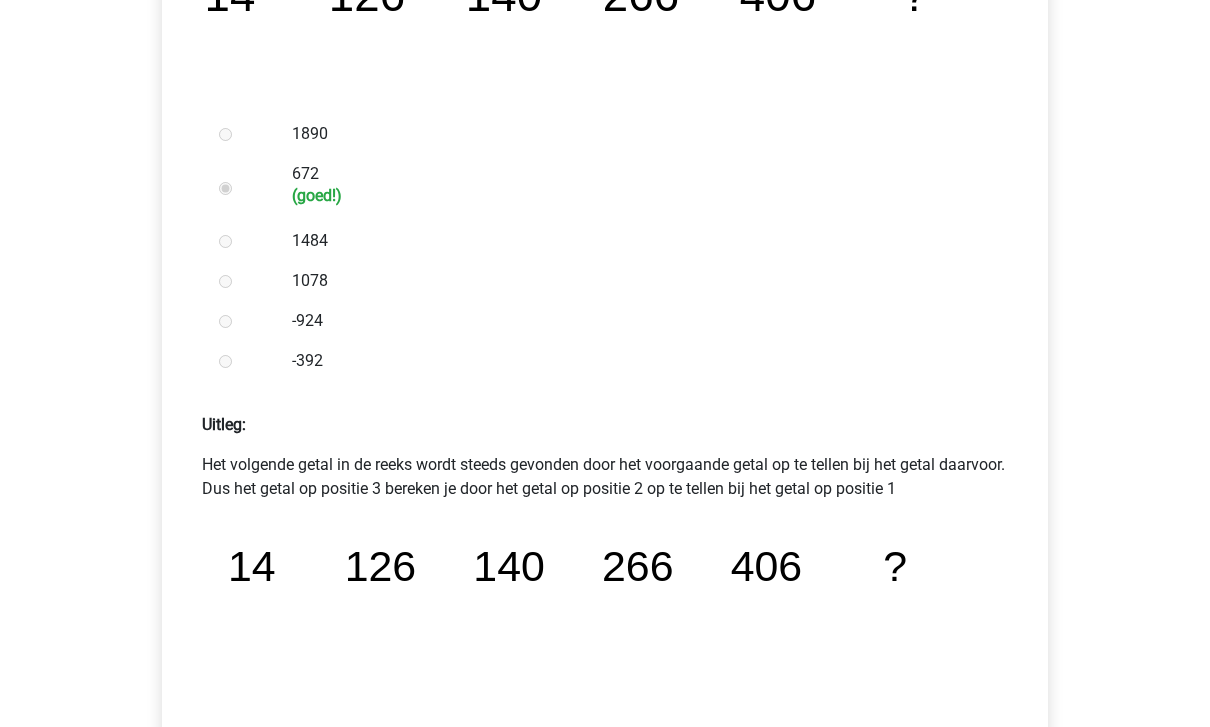 scroll, scrollTop: 514, scrollLeft: 0, axis: vertical 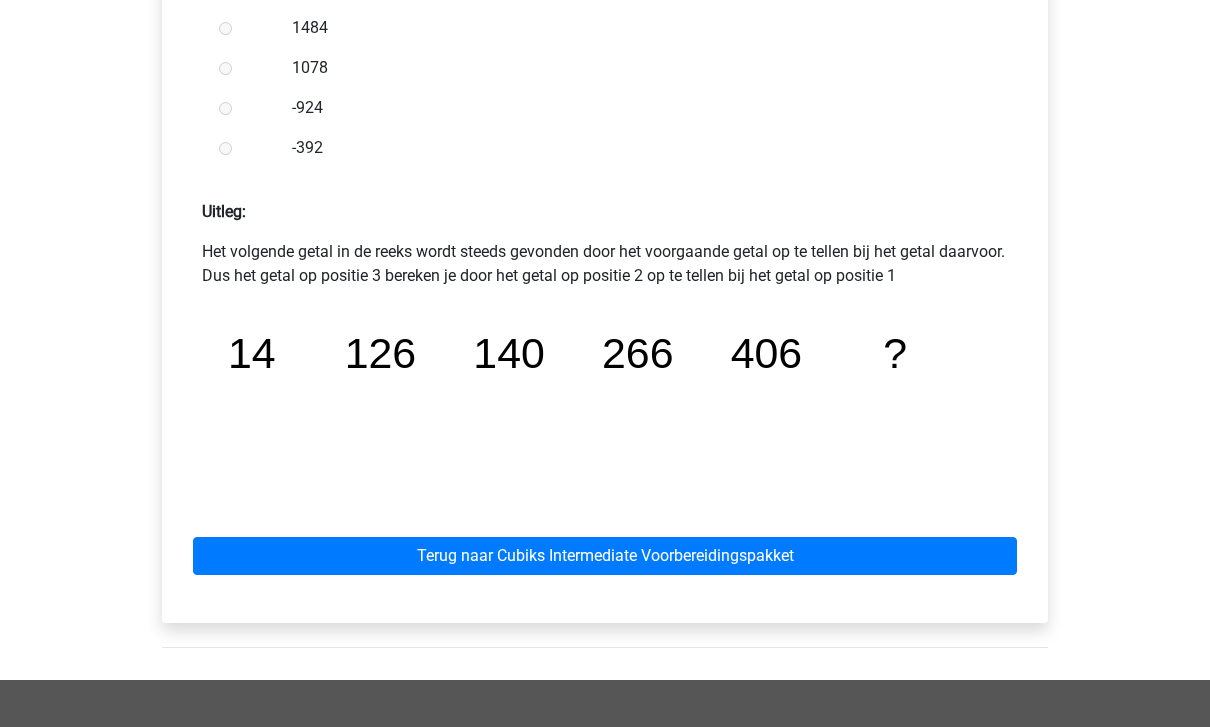 click on "Terug naar Cubiks Intermediate Voorbereidingspakket" at bounding box center (605, 556) 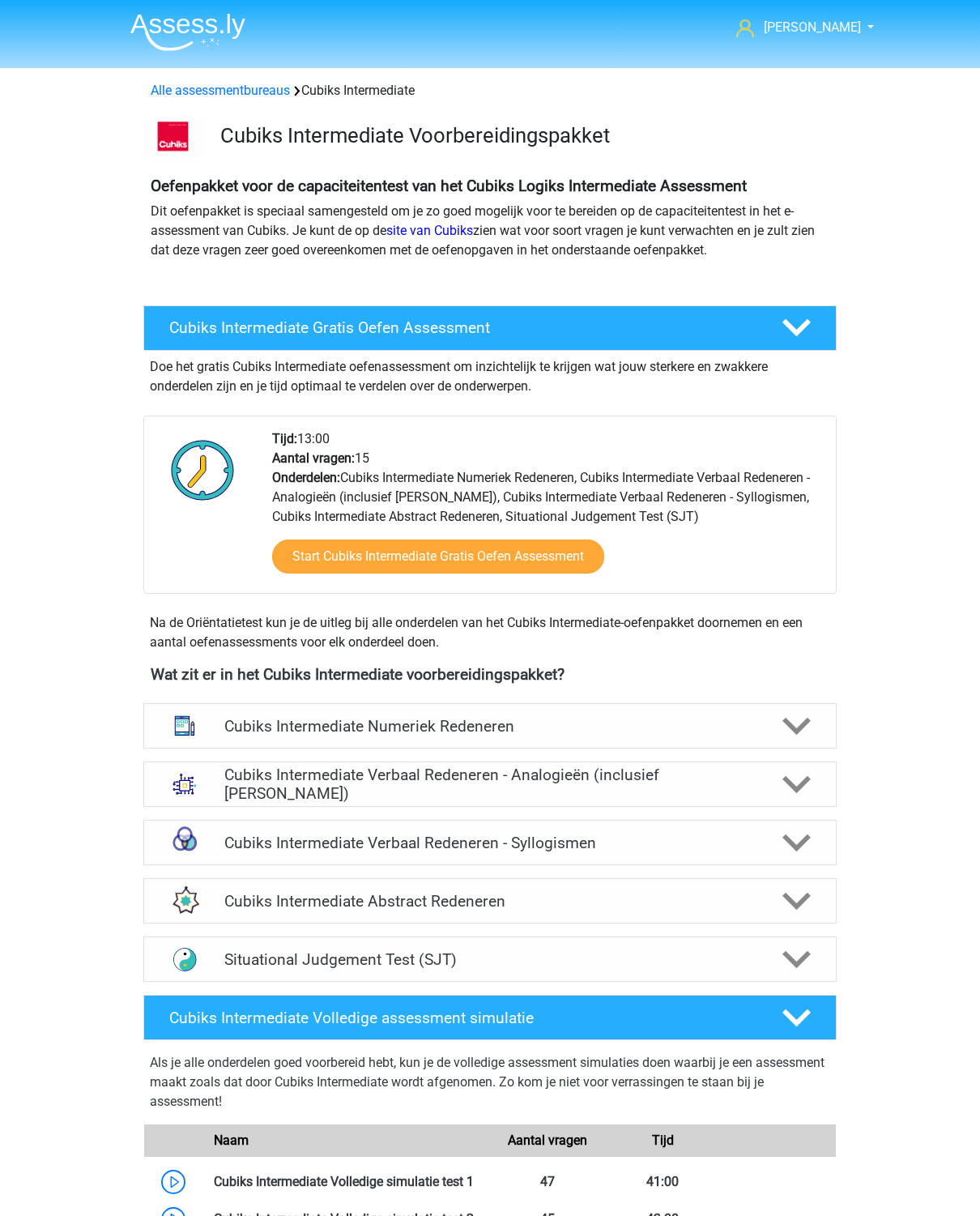 scroll, scrollTop: 0, scrollLeft: 0, axis: both 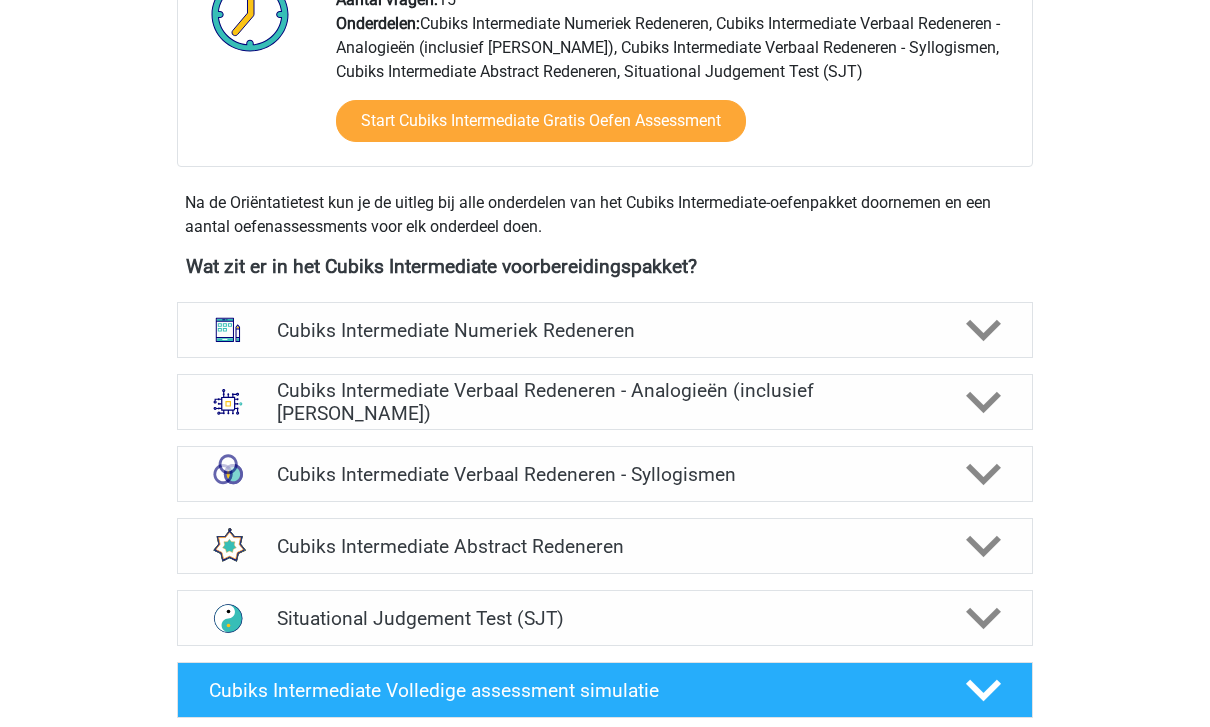 click on "Cubiks Intermediate Numeriek Redeneren" at bounding box center (605, 331) 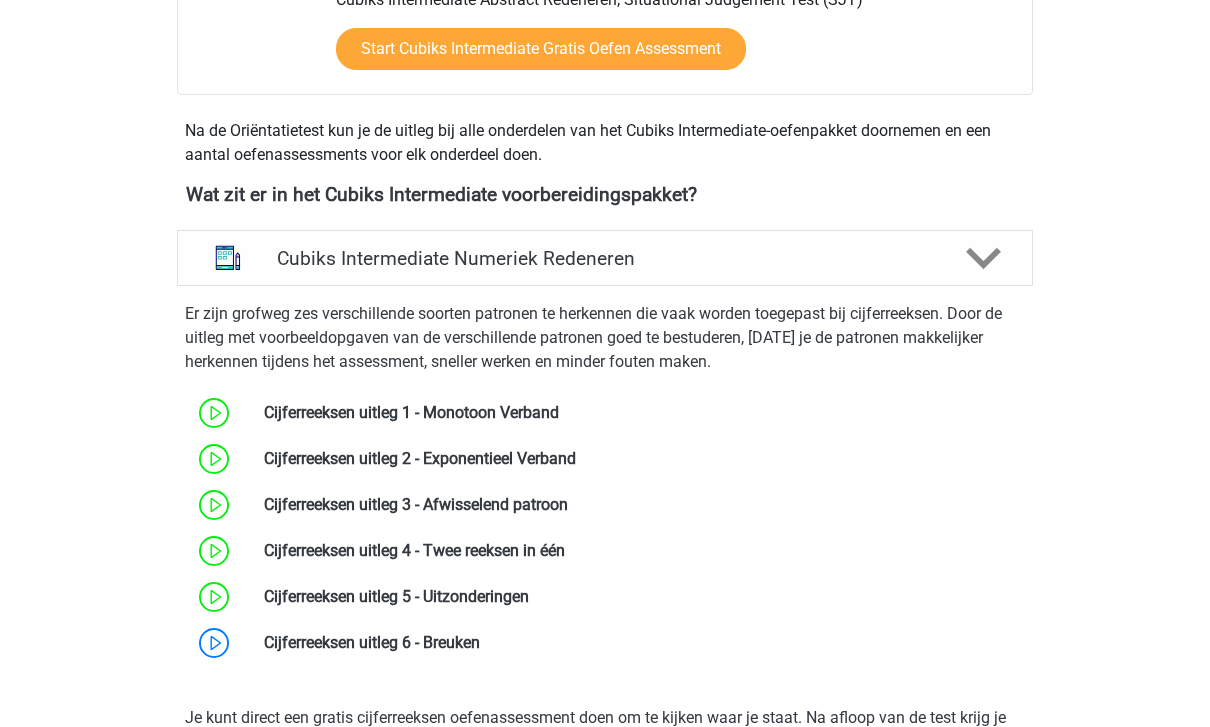 scroll, scrollTop: 638, scrollLeft: 0, axis: vertical 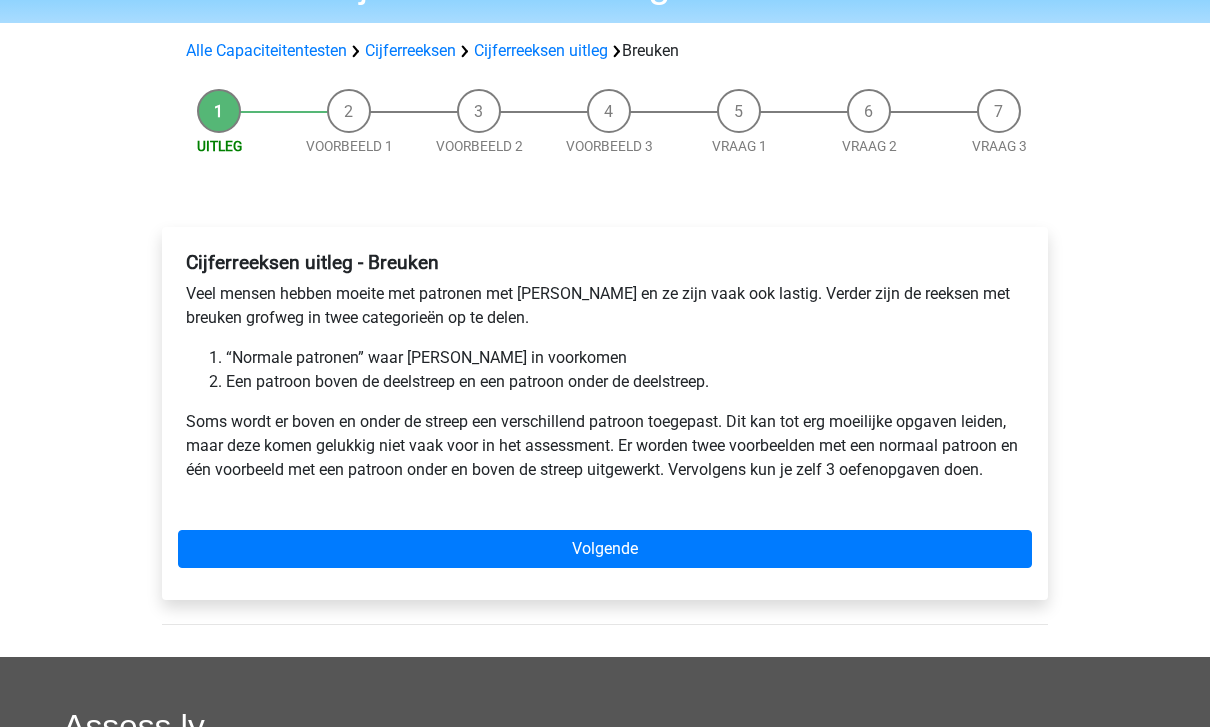 click on "Volgende" at bounding box center [605, 549] 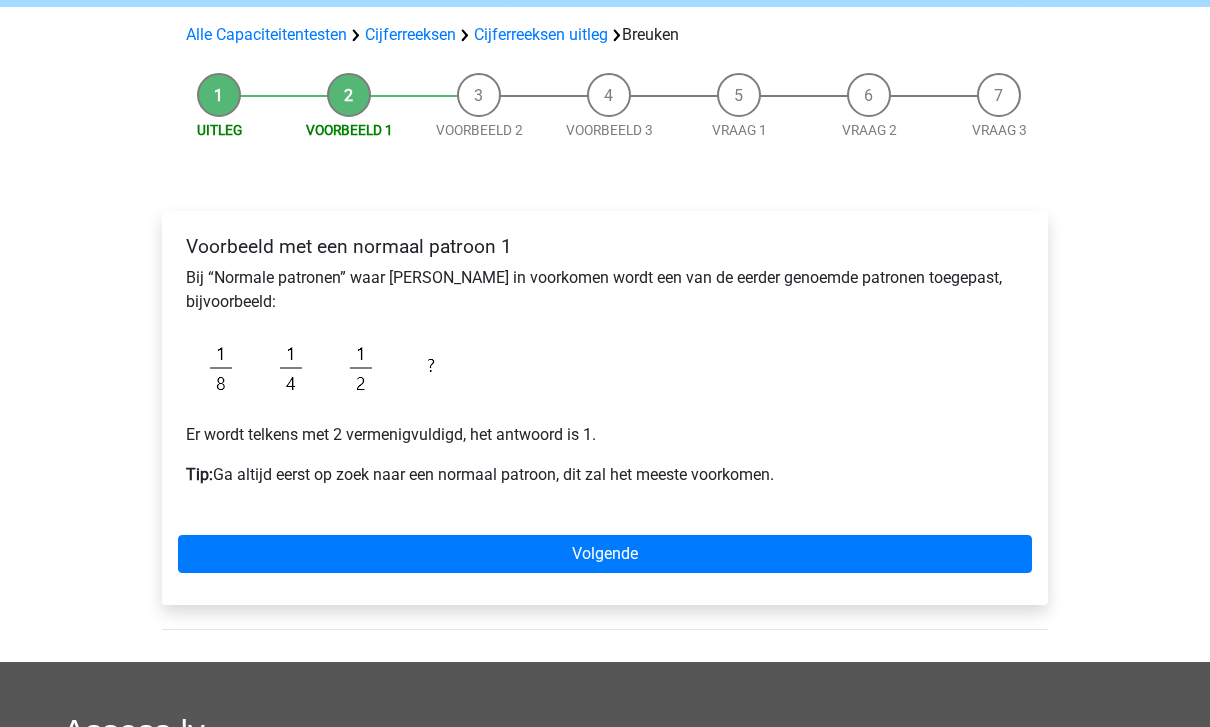 scroll, scrollTop: 182, scrollLeft: 0, axis: vertical 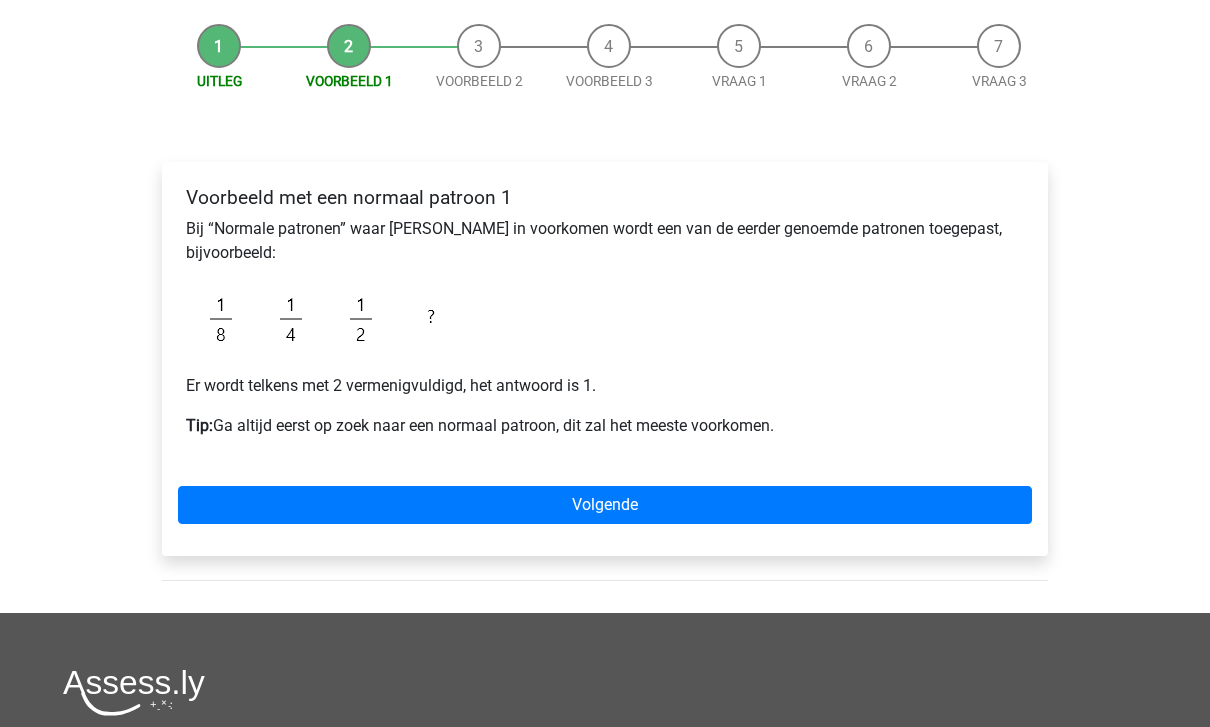 click on "Volgende" at bounding box center (605, 505) 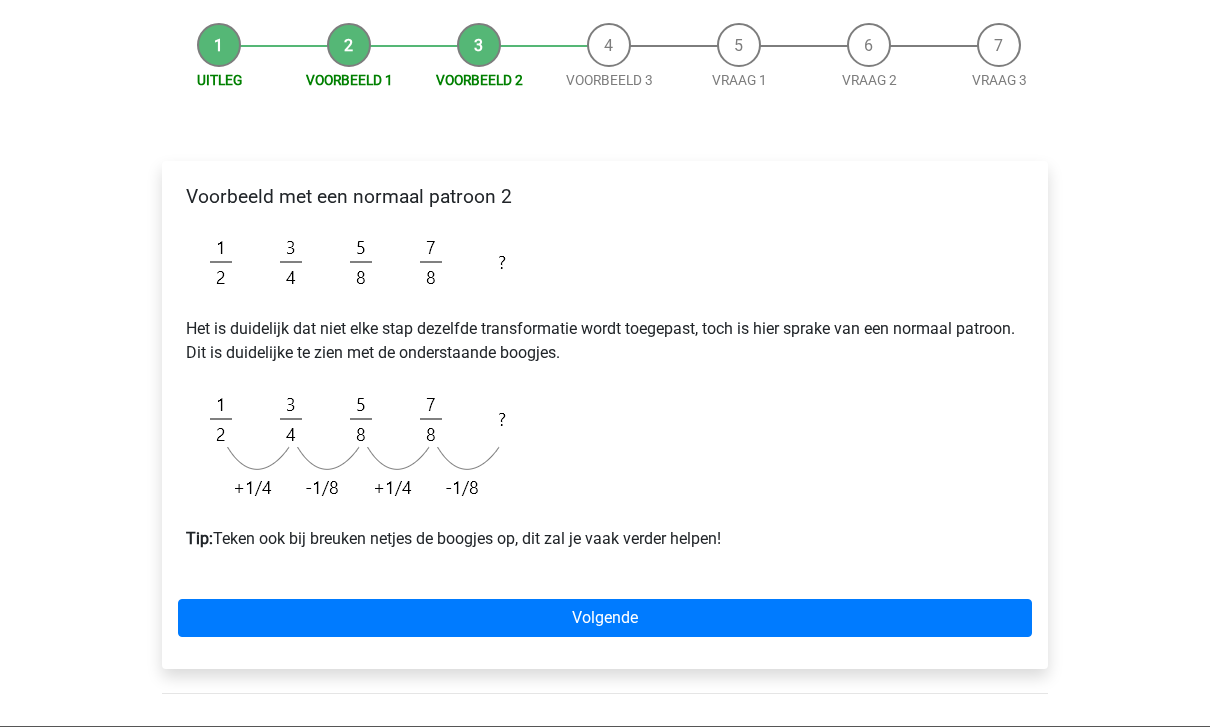 scroll, scrollTop: 175, scrollLeft: 0, axis: vertical 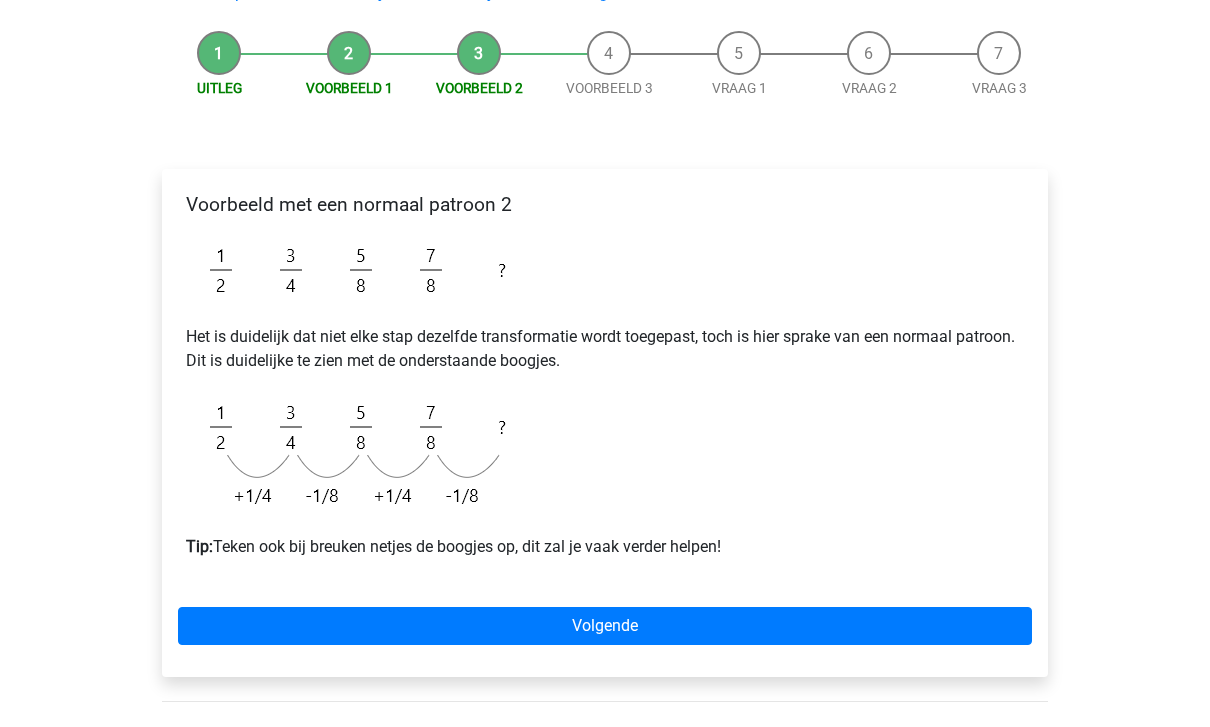 click on "Volgende" at bounding box center (605, 626) 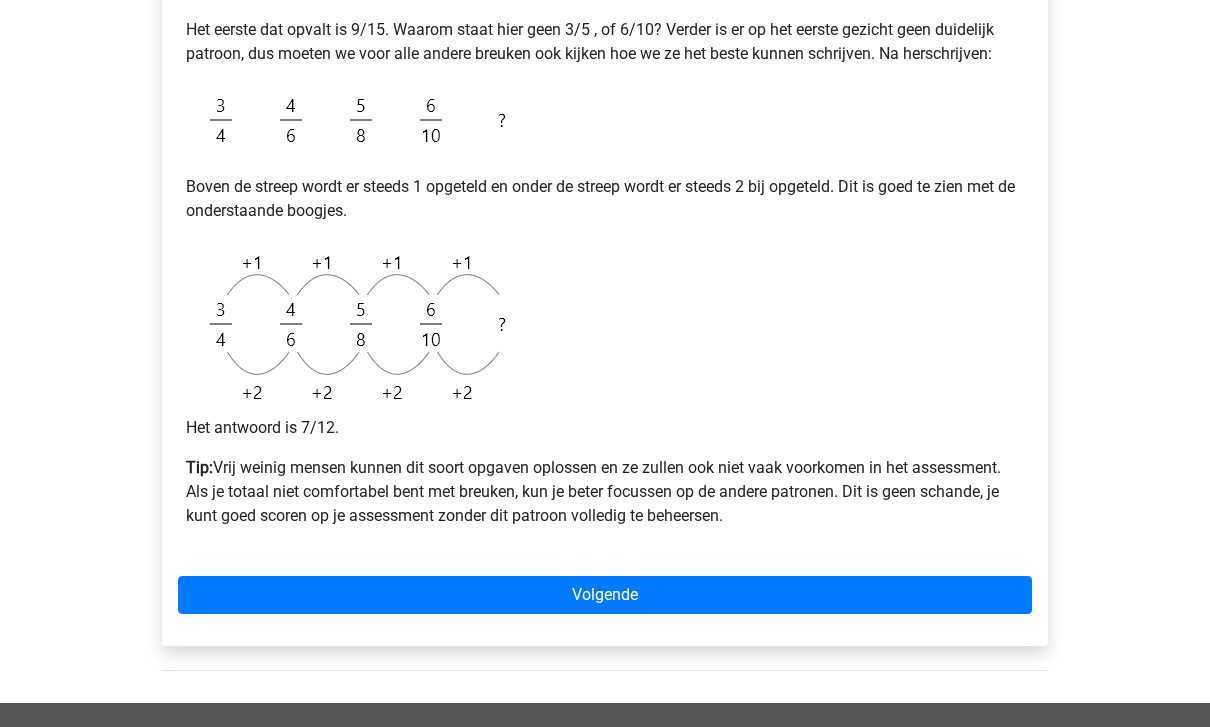 scroll, scrollTop: 595, scrollLeft: 0, axis: vertical 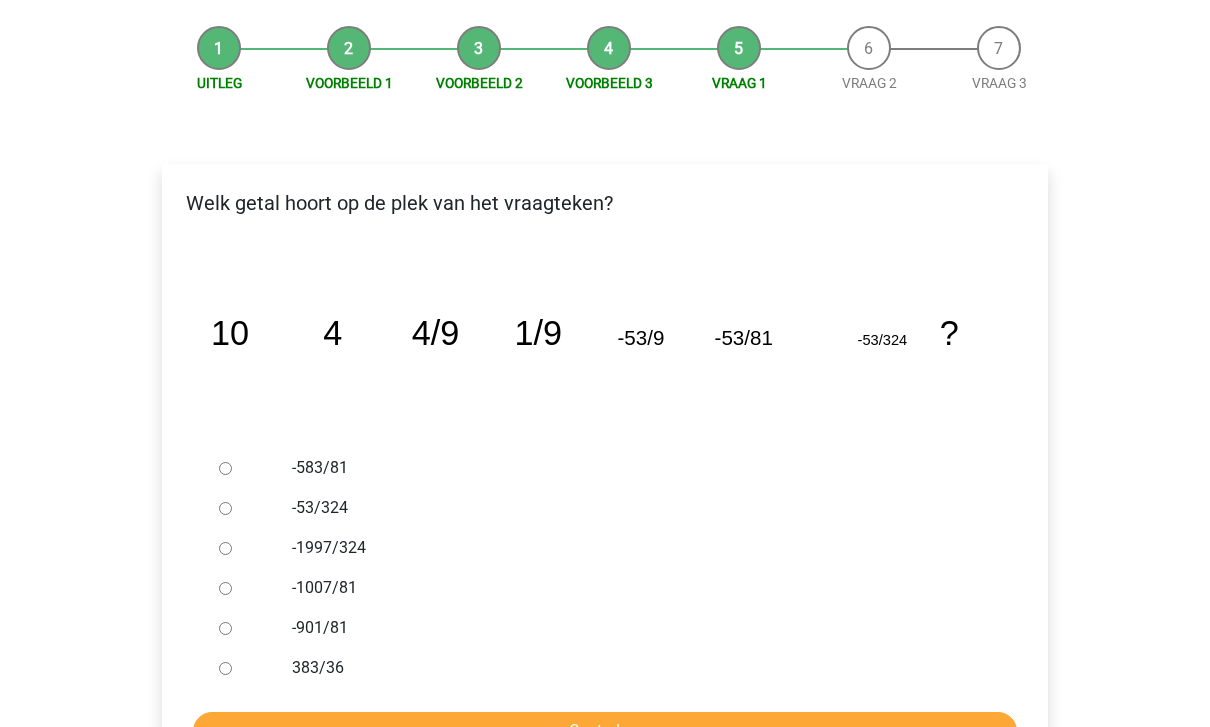 click on "-1997/324" at bounding box center (225, 549) 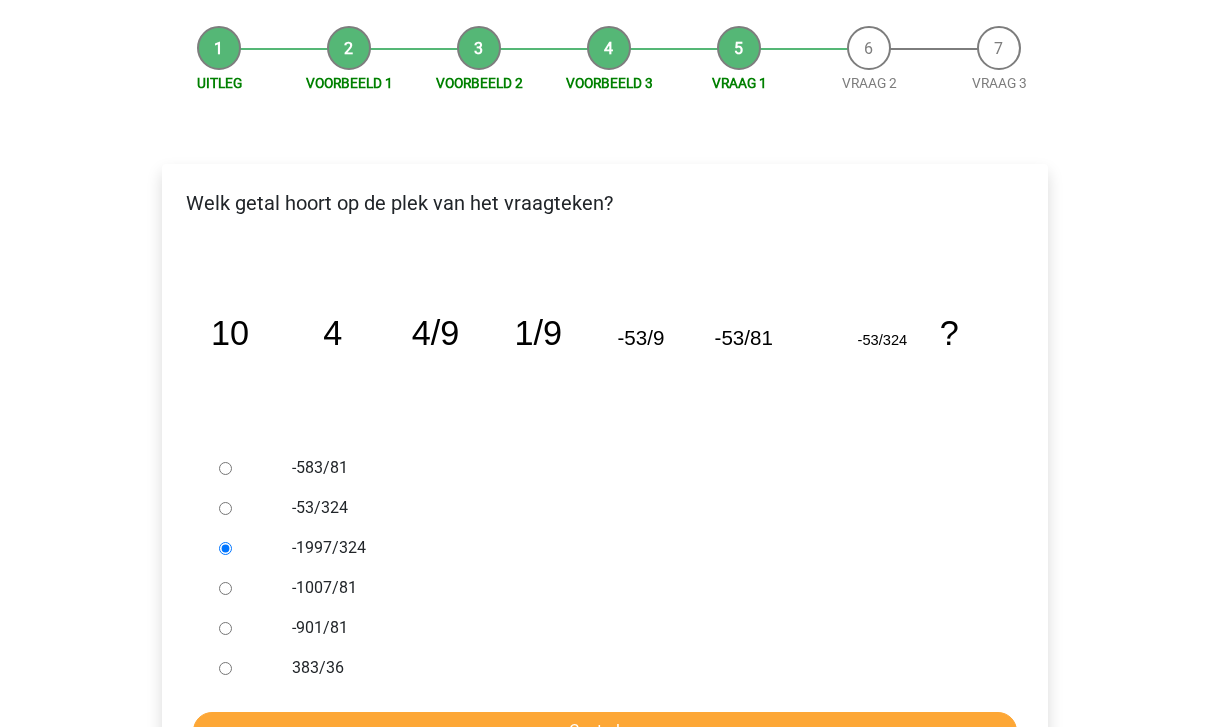 click on "Controleer" at bounding box center (605, 732) 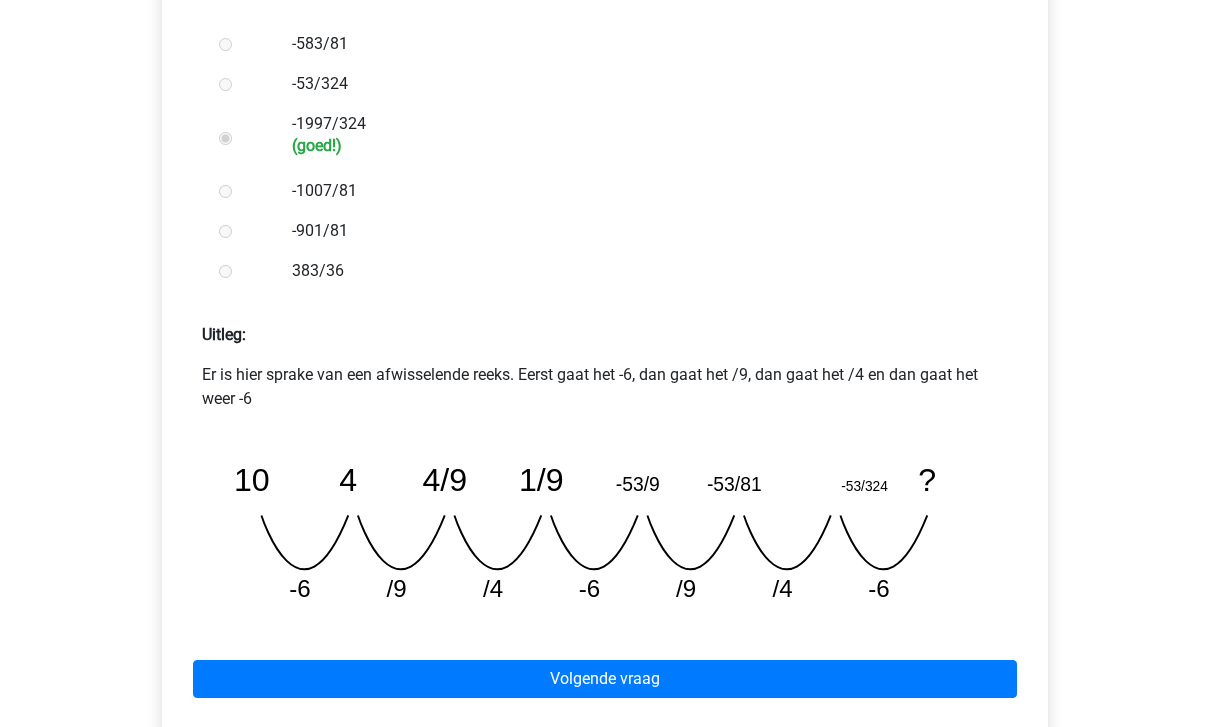 scroll, scrollTop: 678, scrollLeft: 0, axis: vertical 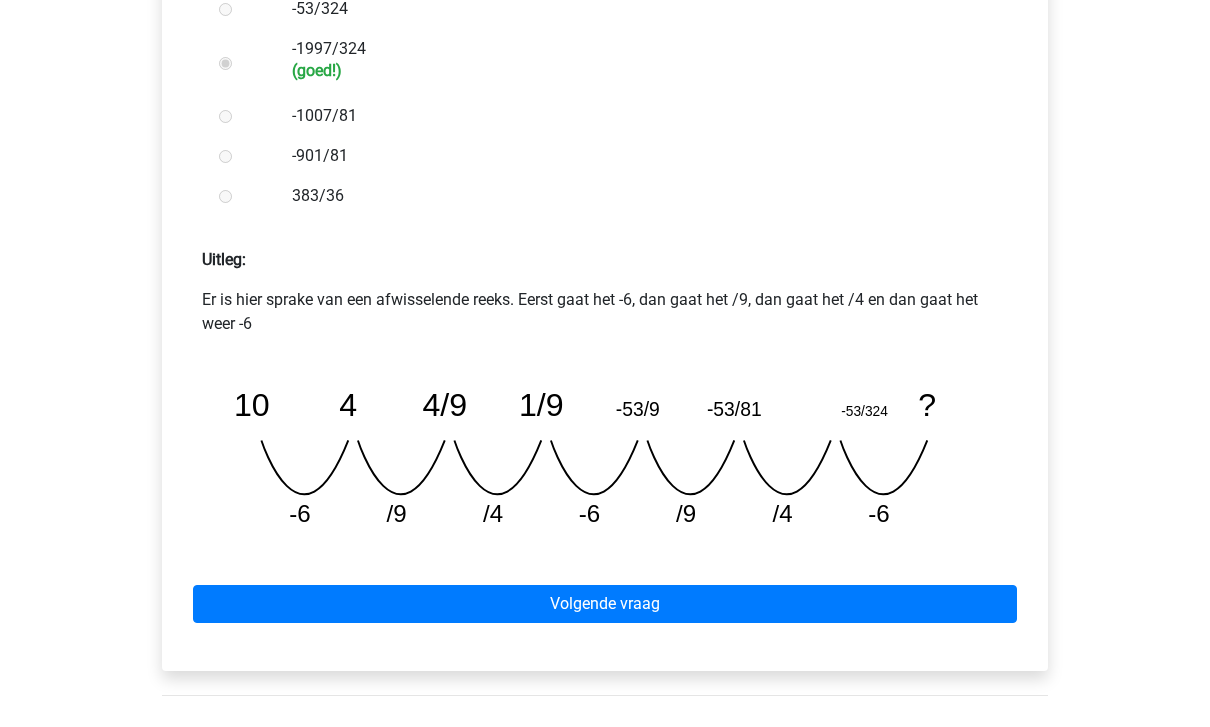 click on "Volgende vraag" at bounding box center [605, 605] 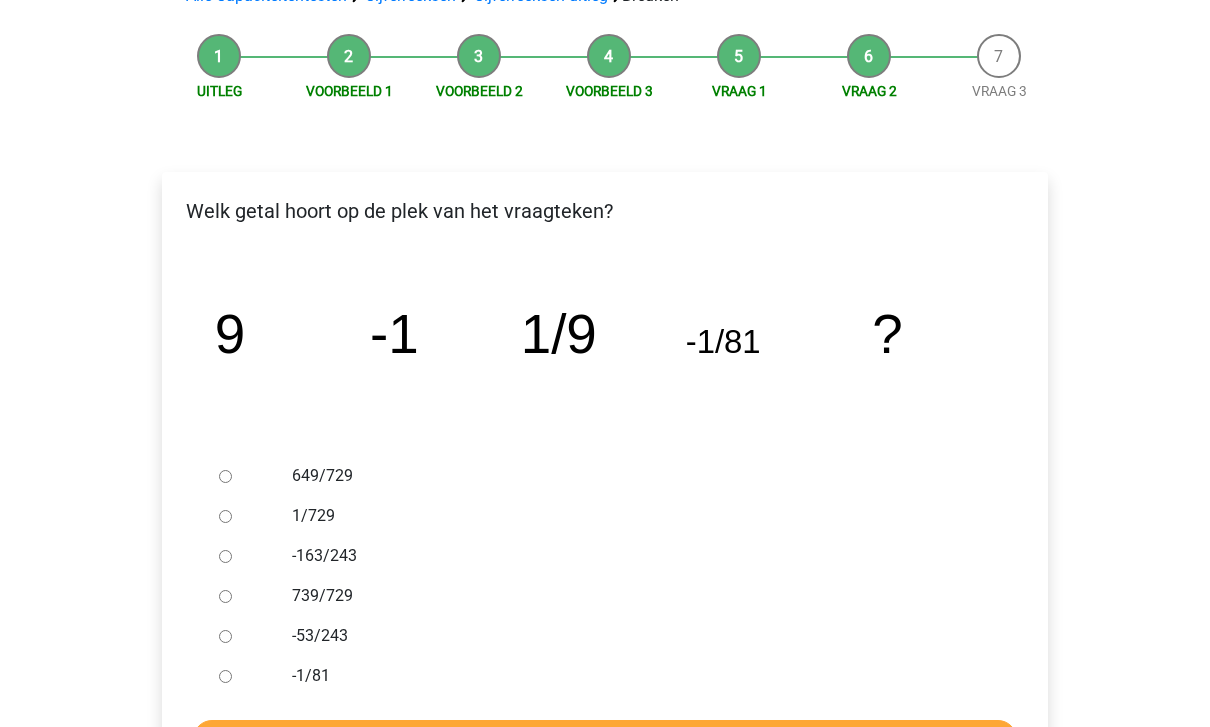 scroll, scrollTop: 172, scrollLeft: 0, axis: vertical 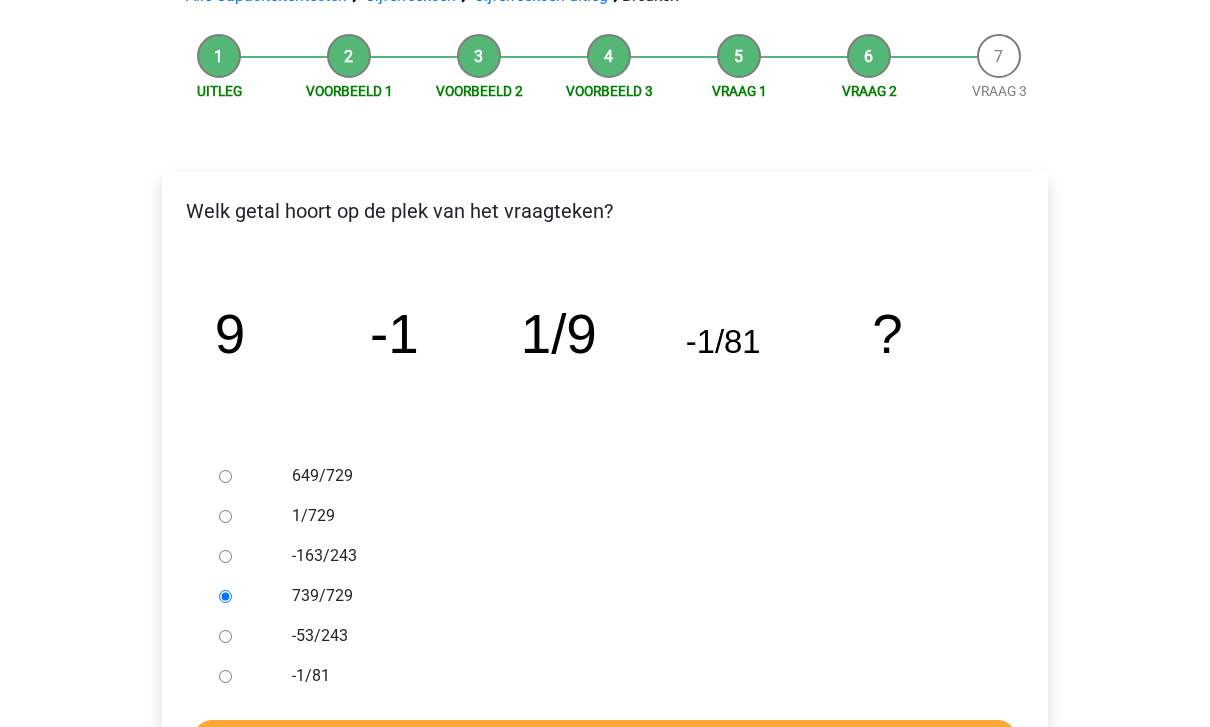 click on "Controleer" at bounding box center [605, 739] 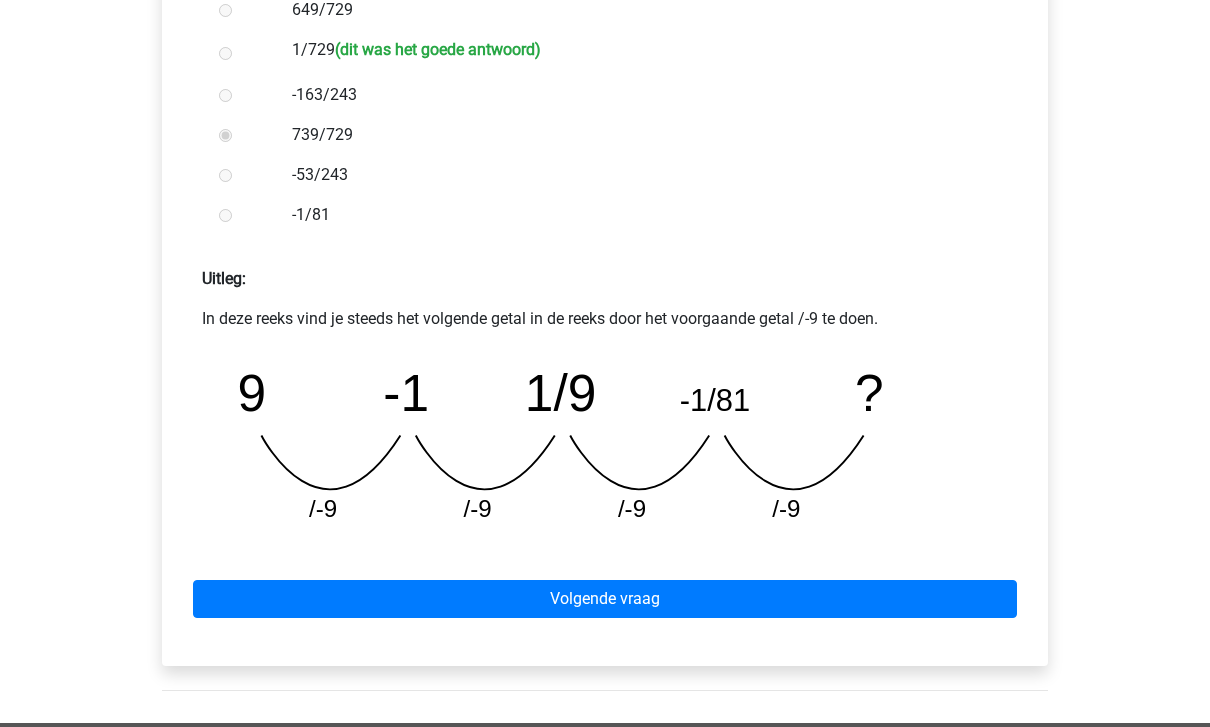 scroll, scrollTop: 638, scrollLeft: 0, axis: vertical 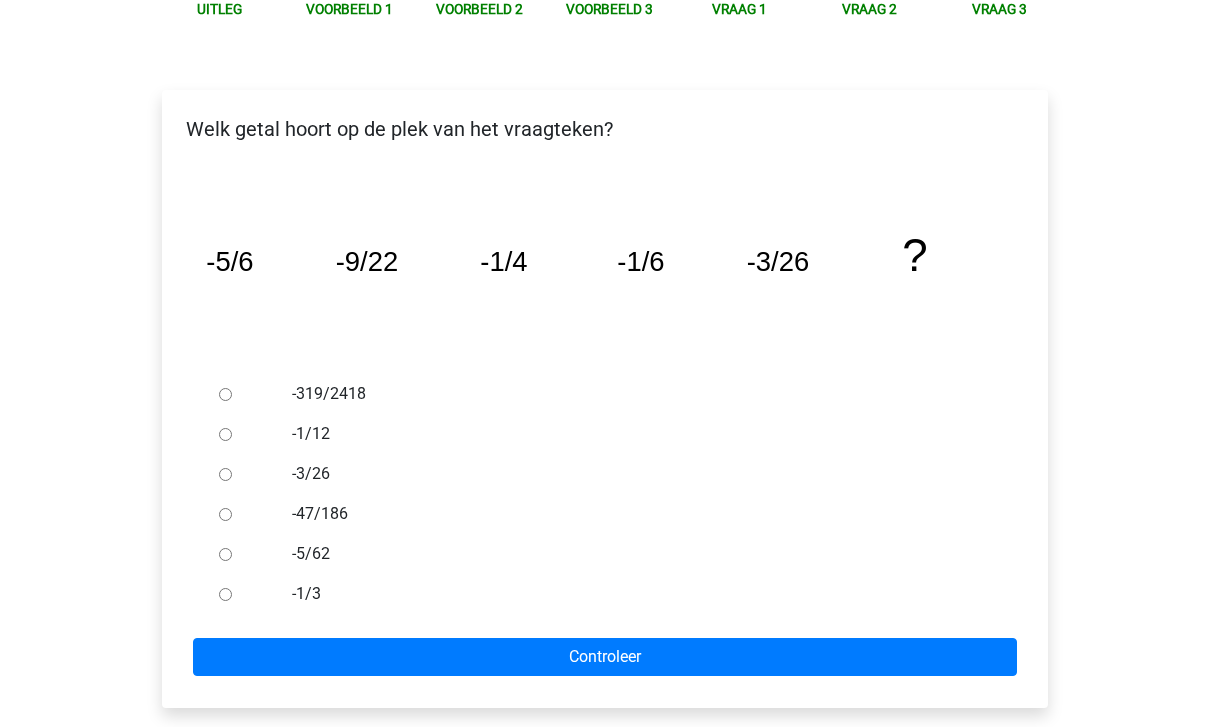 click at bounding box center (244, 595) 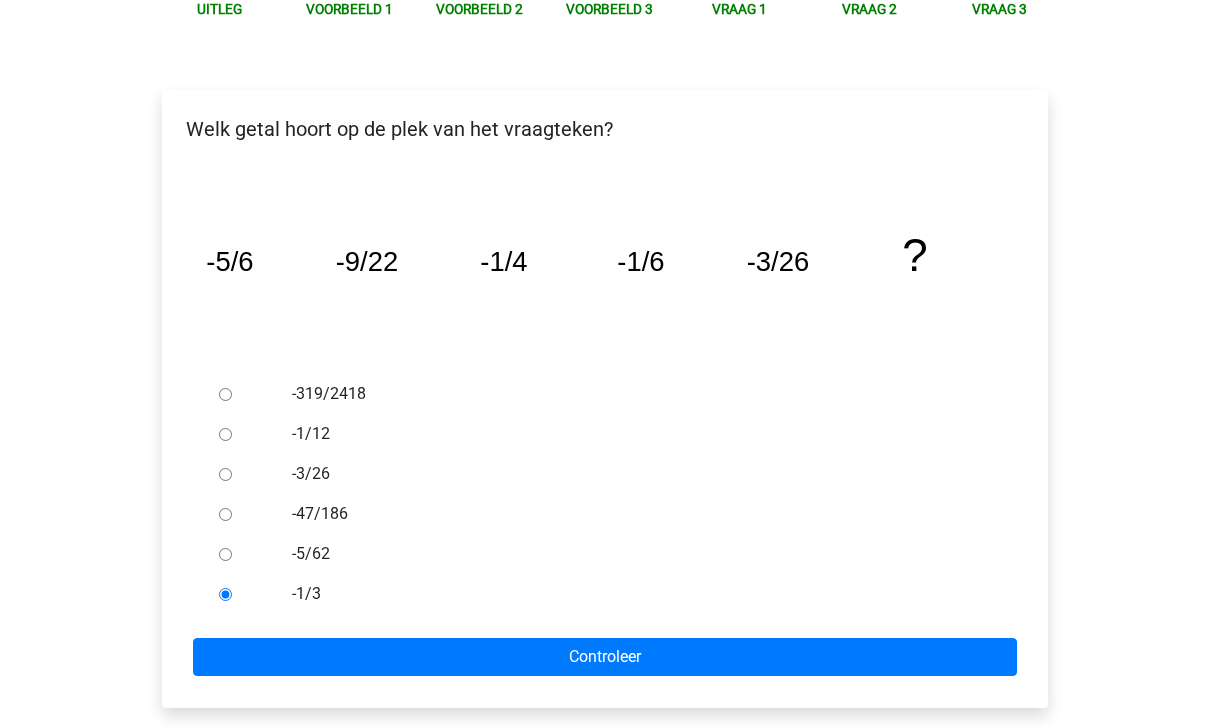 click on "Controleer" at bounding box center (605, 658) 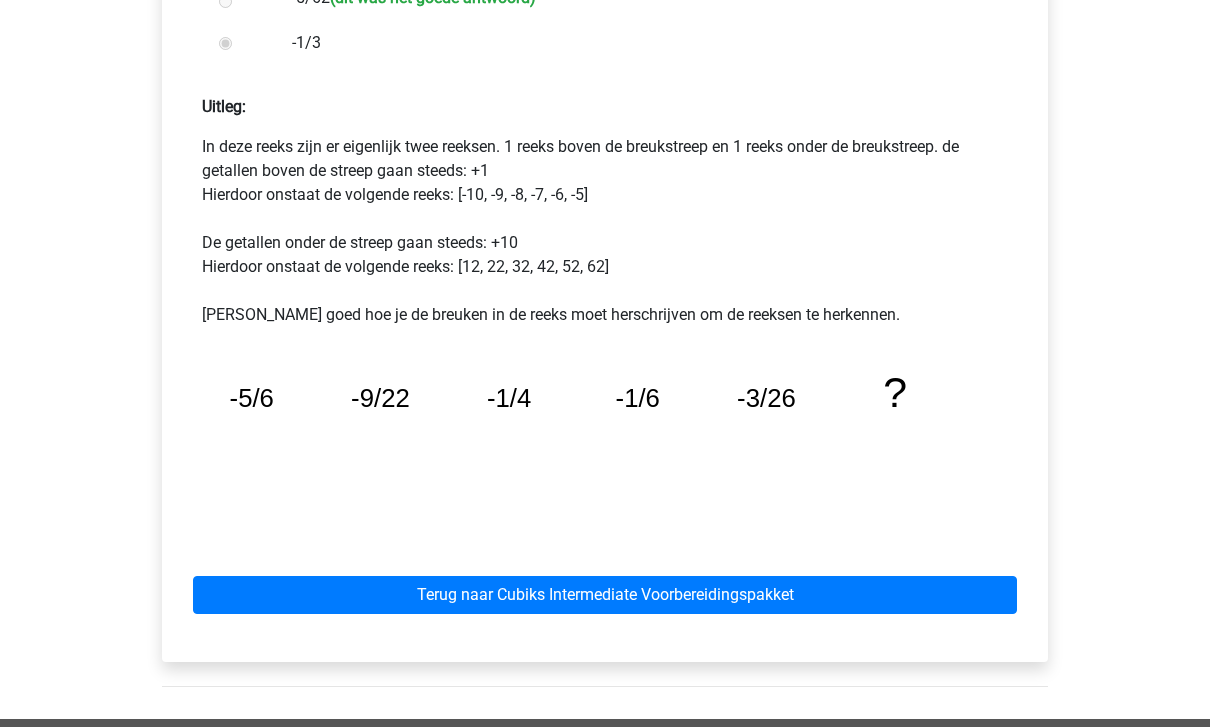 scroll, scrollTop: 813, scrollLeft: 0, axis: vertical 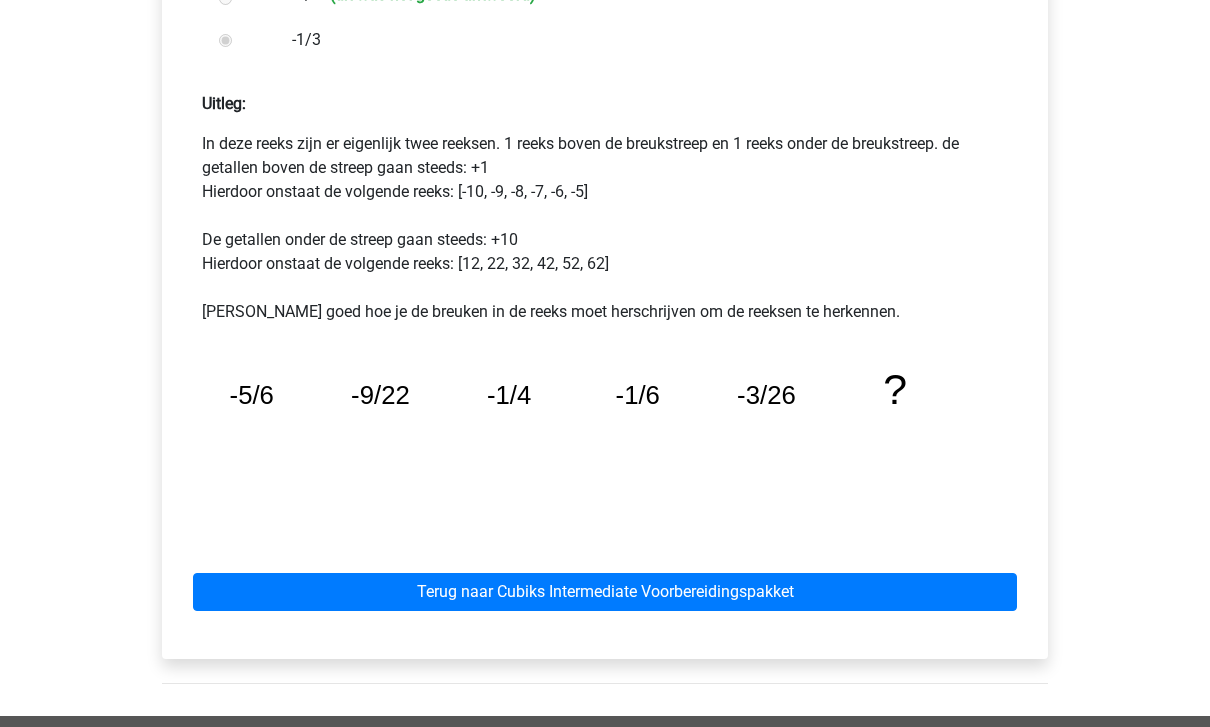 click on "Terug naar Cubiks Intermediate Voorbereidingspakket" at bounding box center [605, 592] 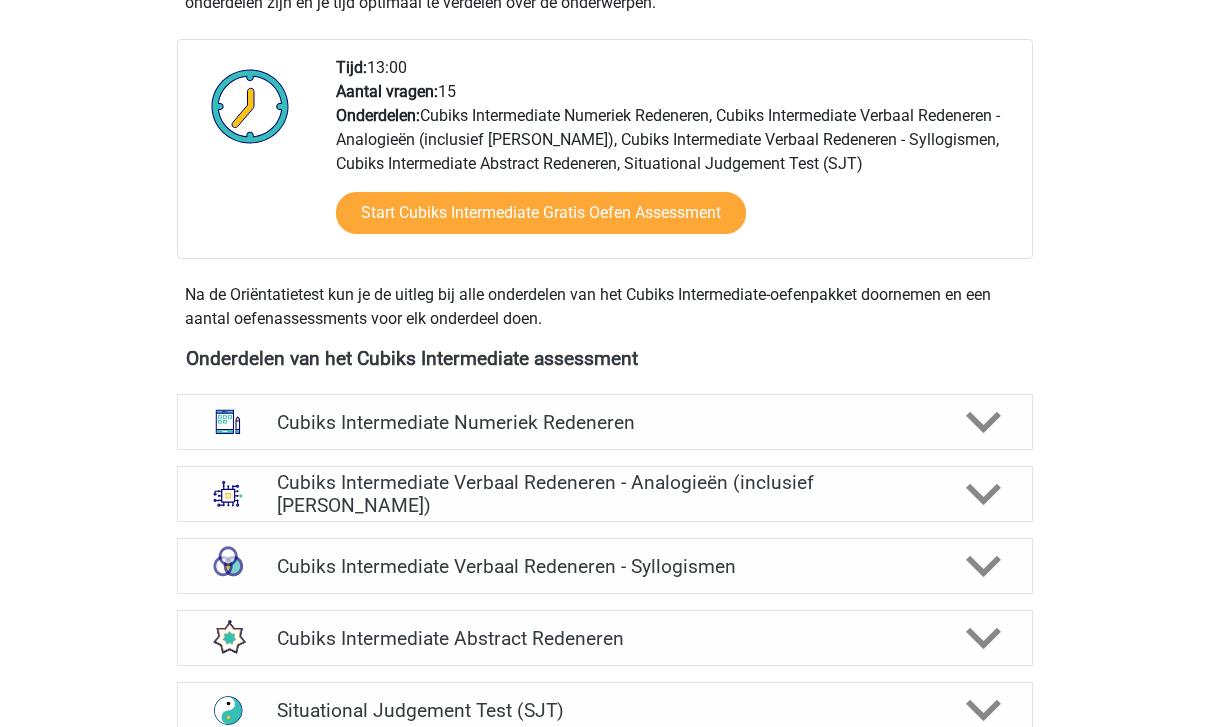 scroll, scrollTop: 614, scrollLeft: 0, axis: vertical 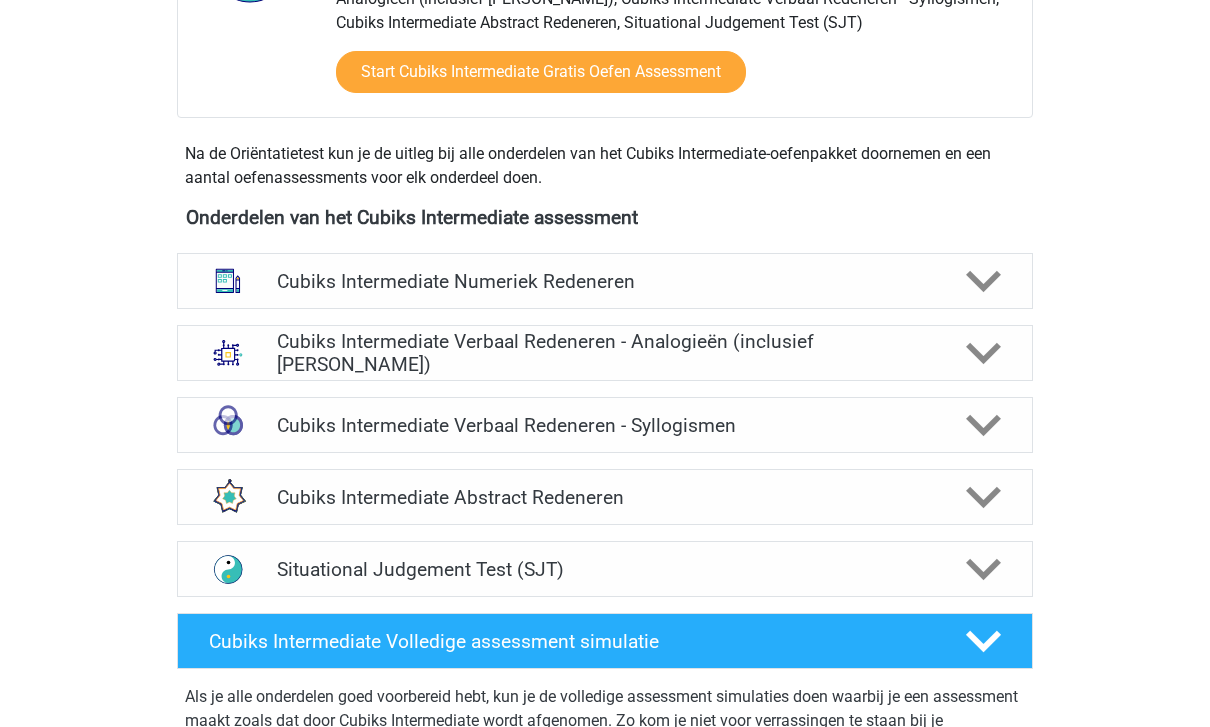 click at bounding box center (982, 354) 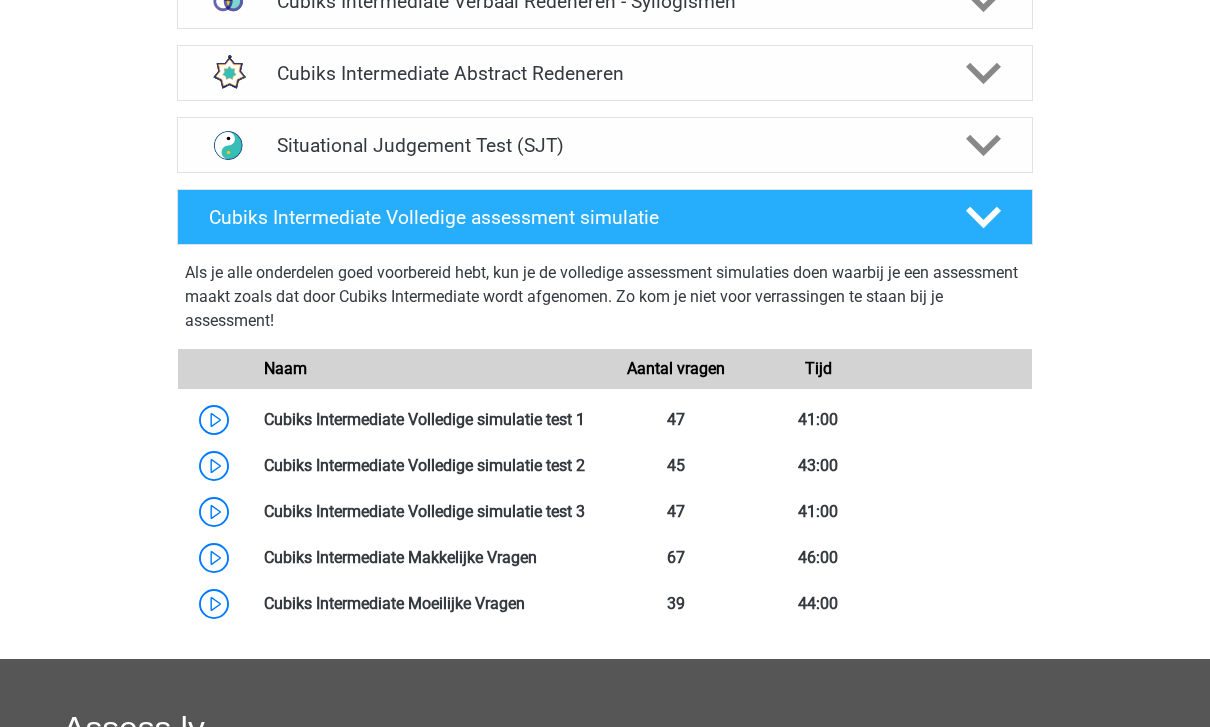 scroll, scrollTop: 2434, scrollLeft: 0, axis: vertical 